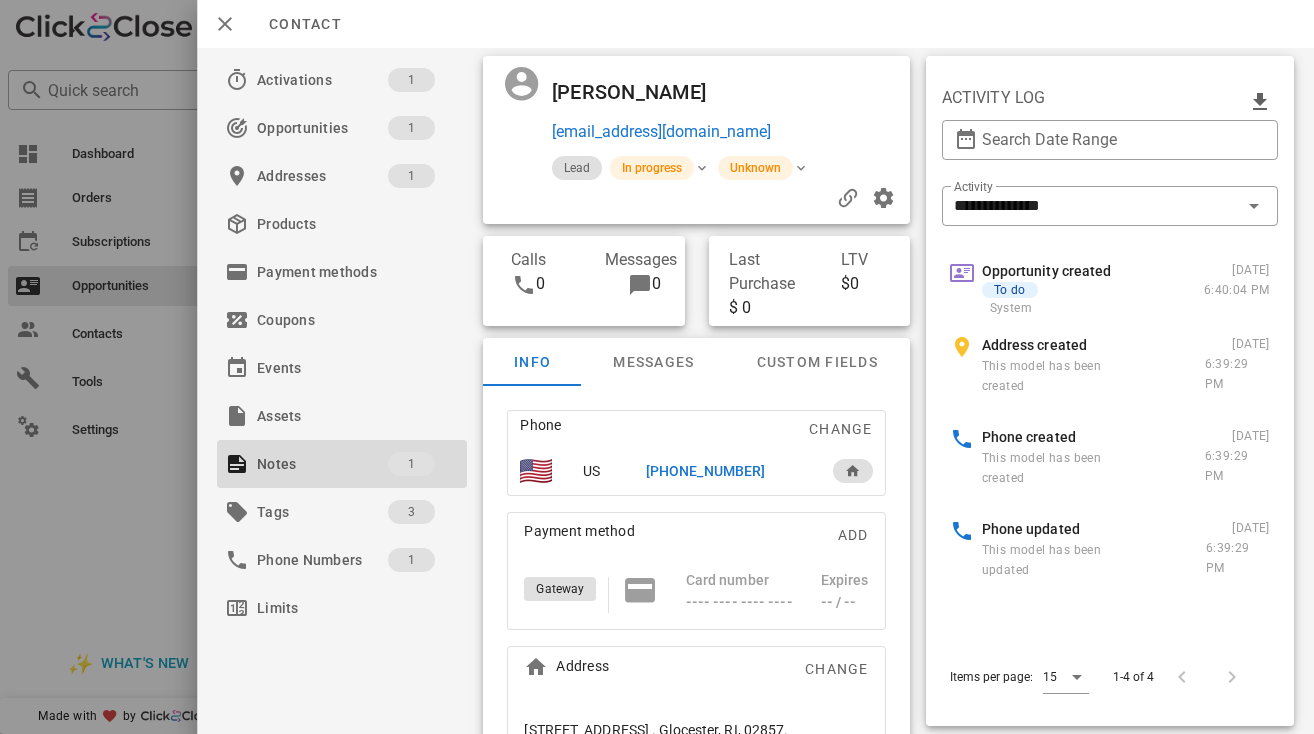 scroll, scrollTop: 0, scrollLeft: 0, axis: both 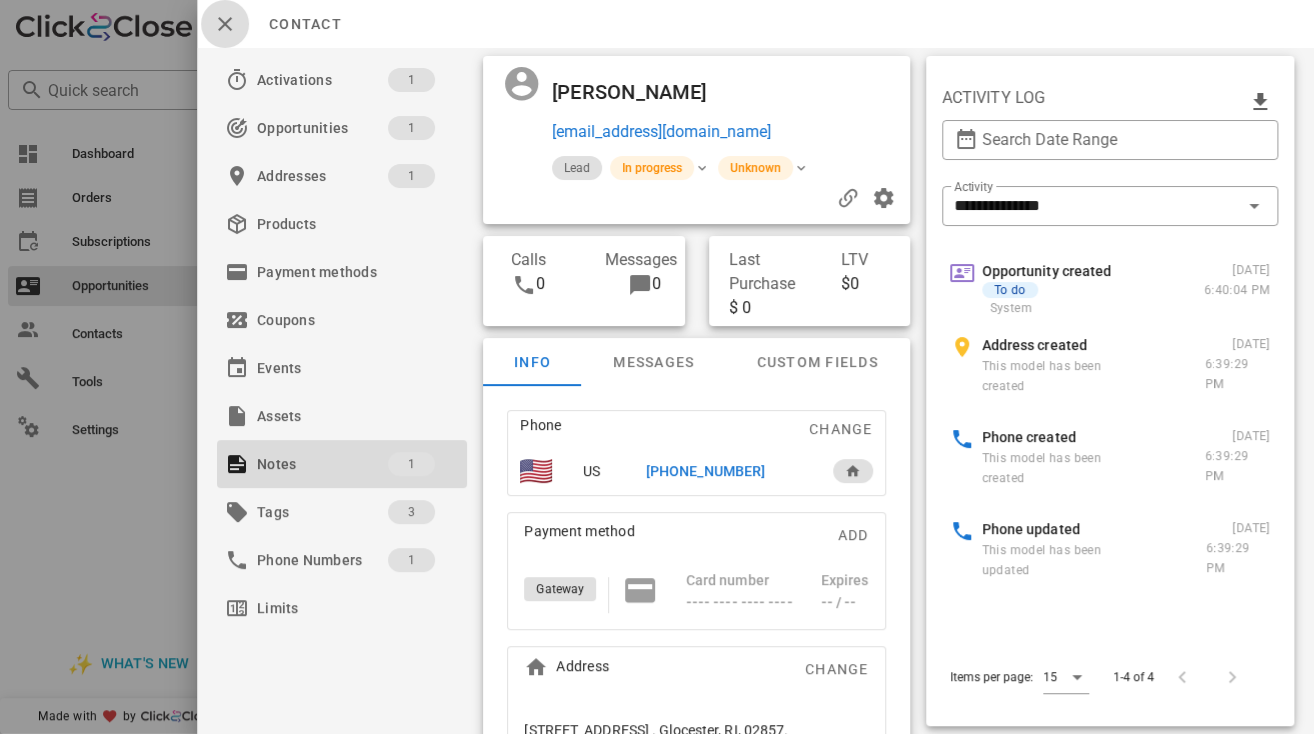 click at bounding box center (225, 24) 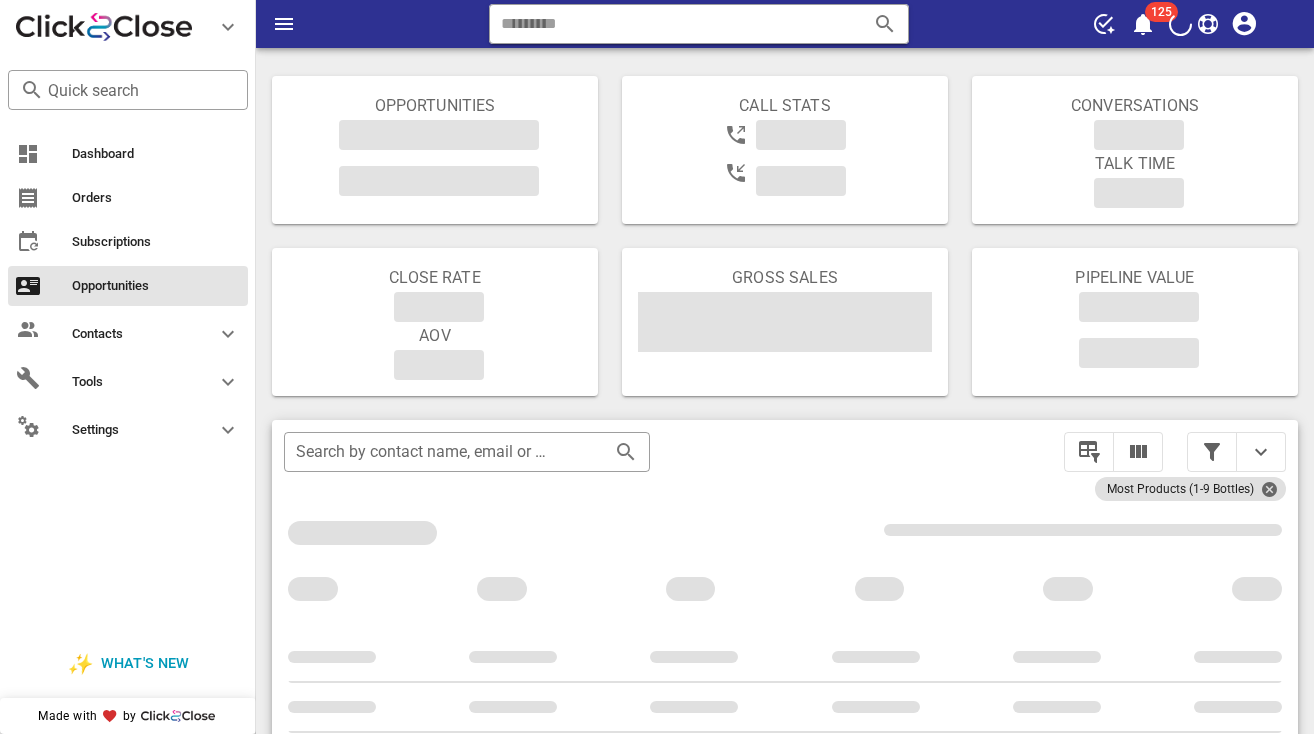 scroll, scrollTop: 0, scrollLeft: 0, axis: both 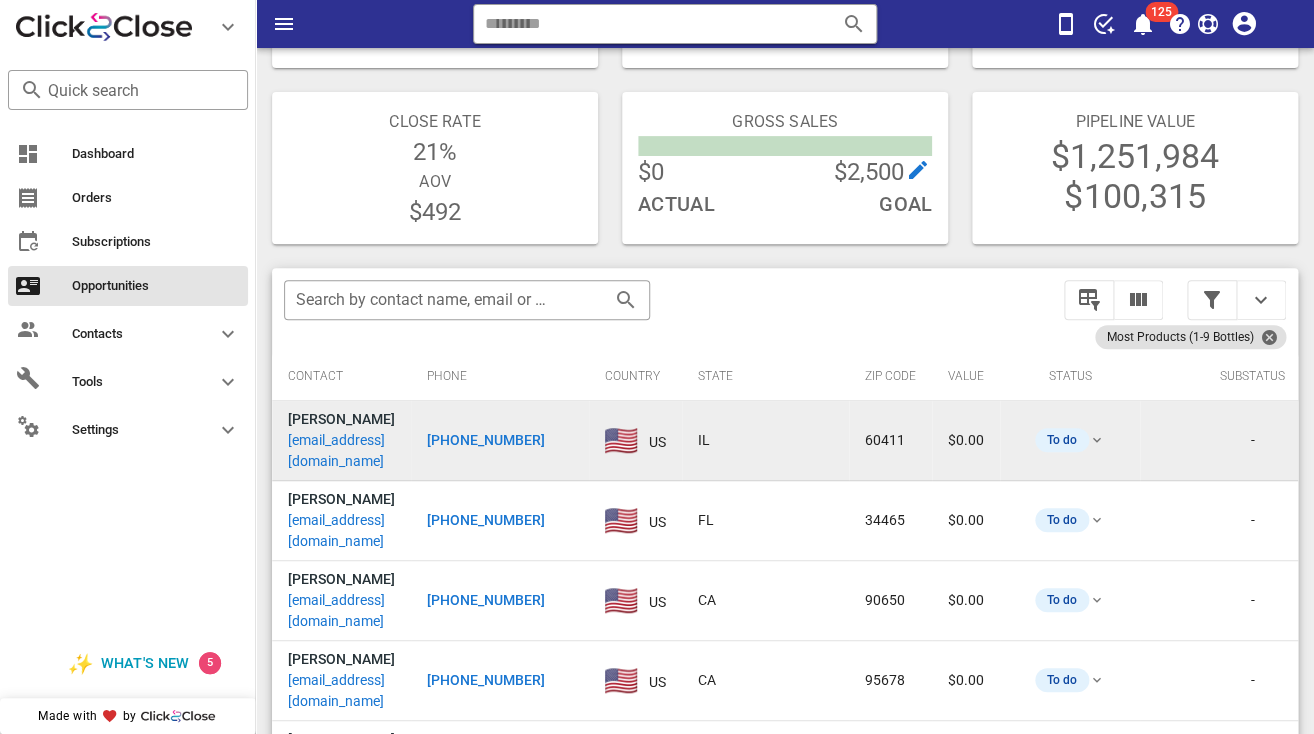 click on "[EMAIL_ADDRESS][DOMAIN_NAME]" at bounding box center [341, 451] 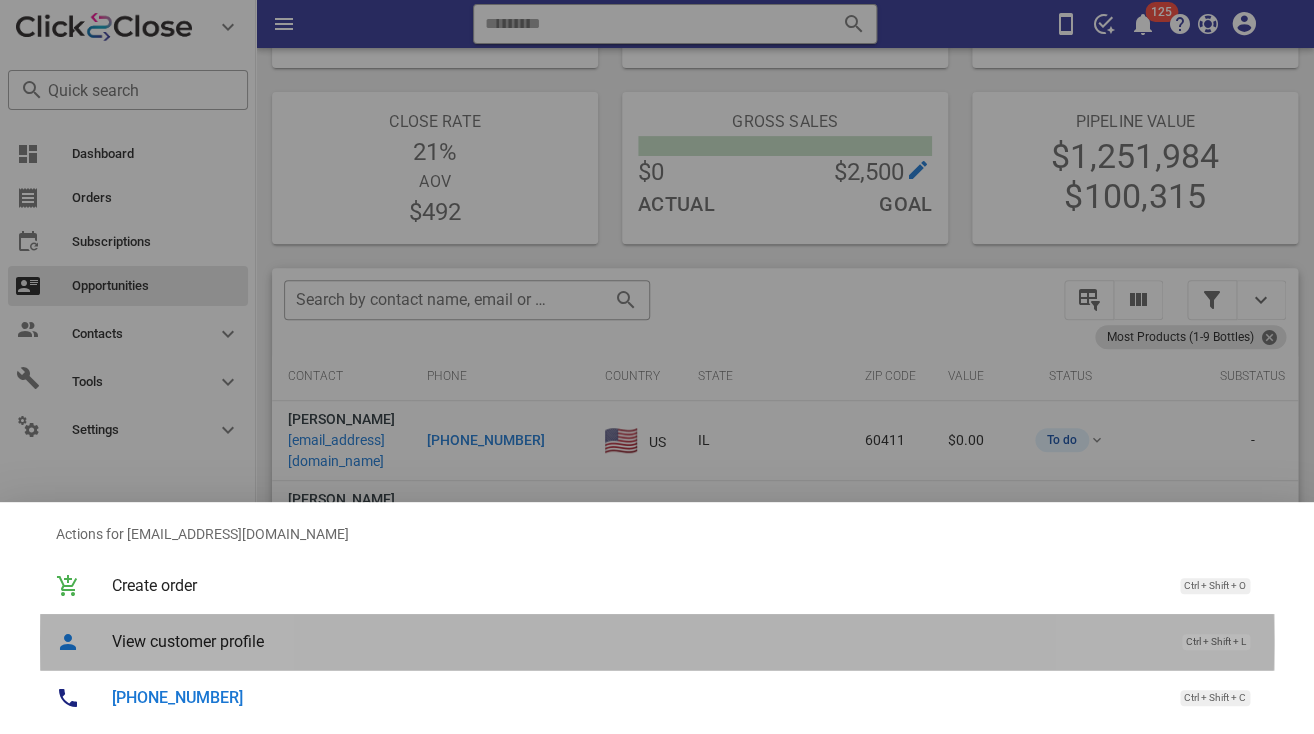 click on "View customer profile Ctrl + Shift + L" at bounding box center [685, 641] 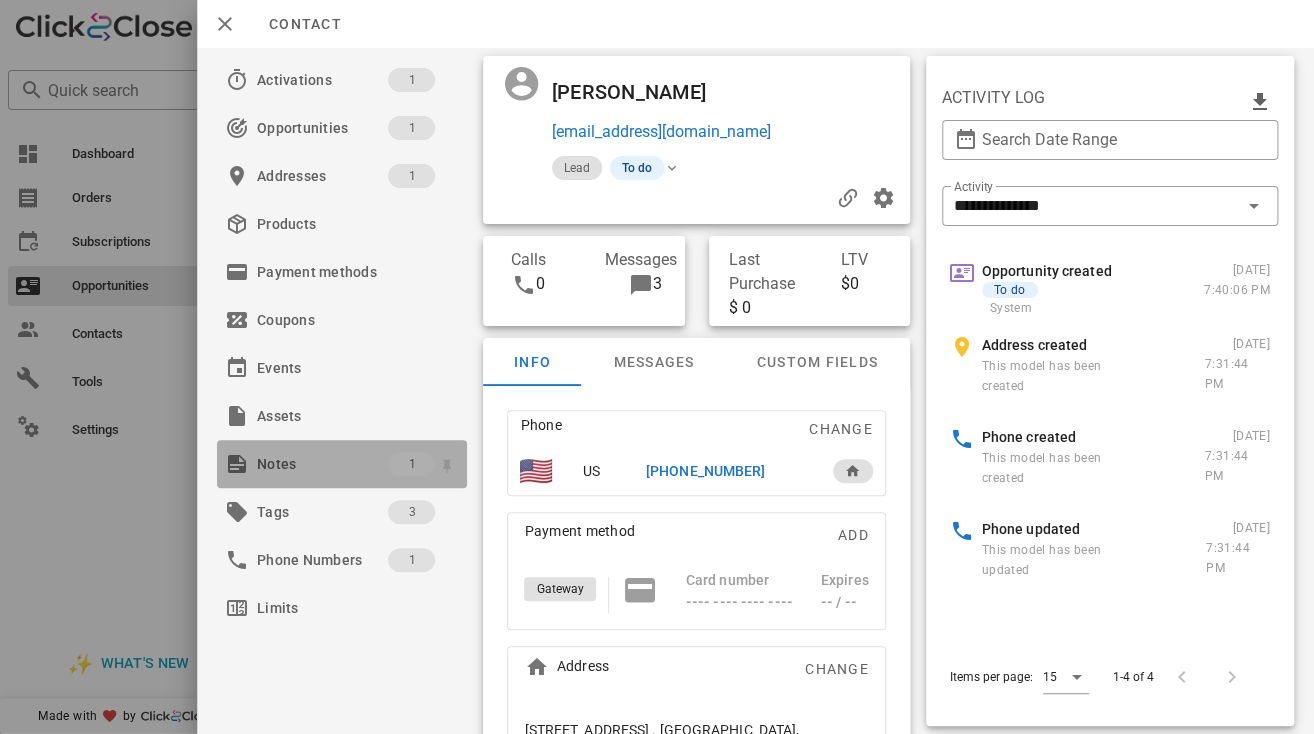 click on "Notes" at bounding box center (322, 464) 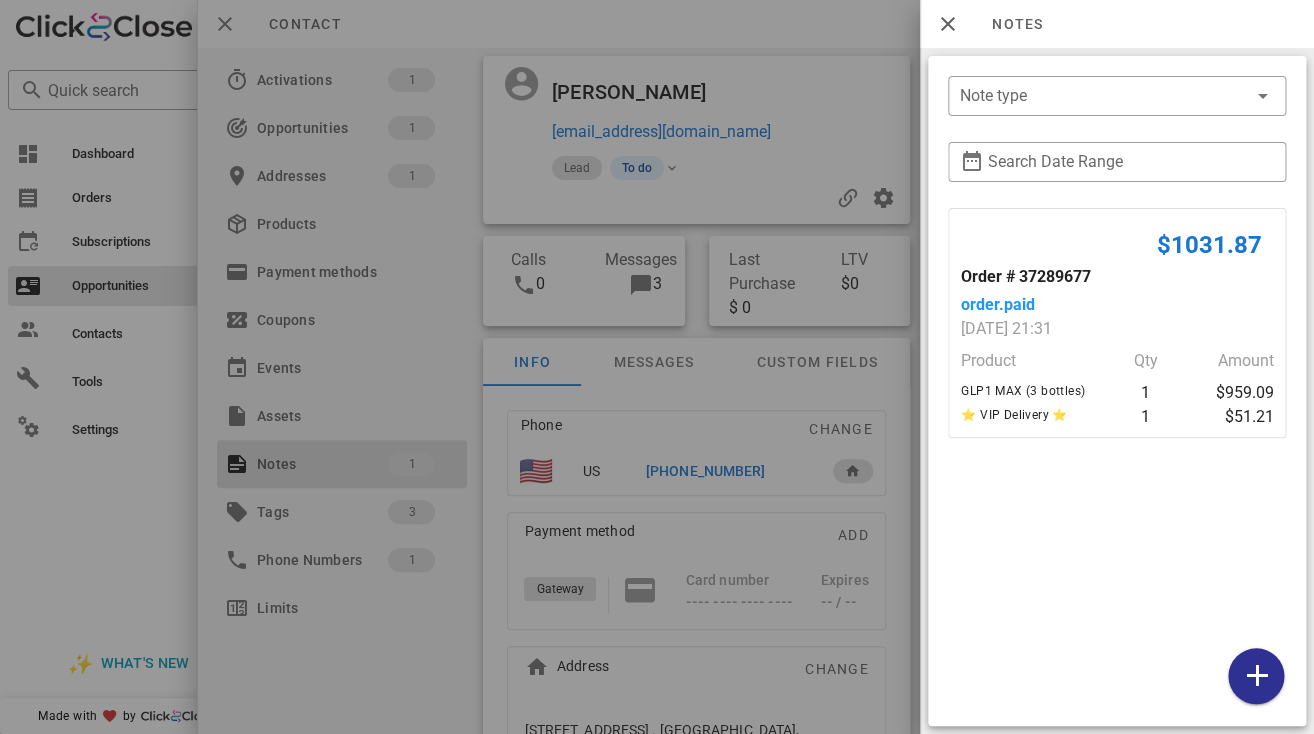 click at bounding box center (657, 367) 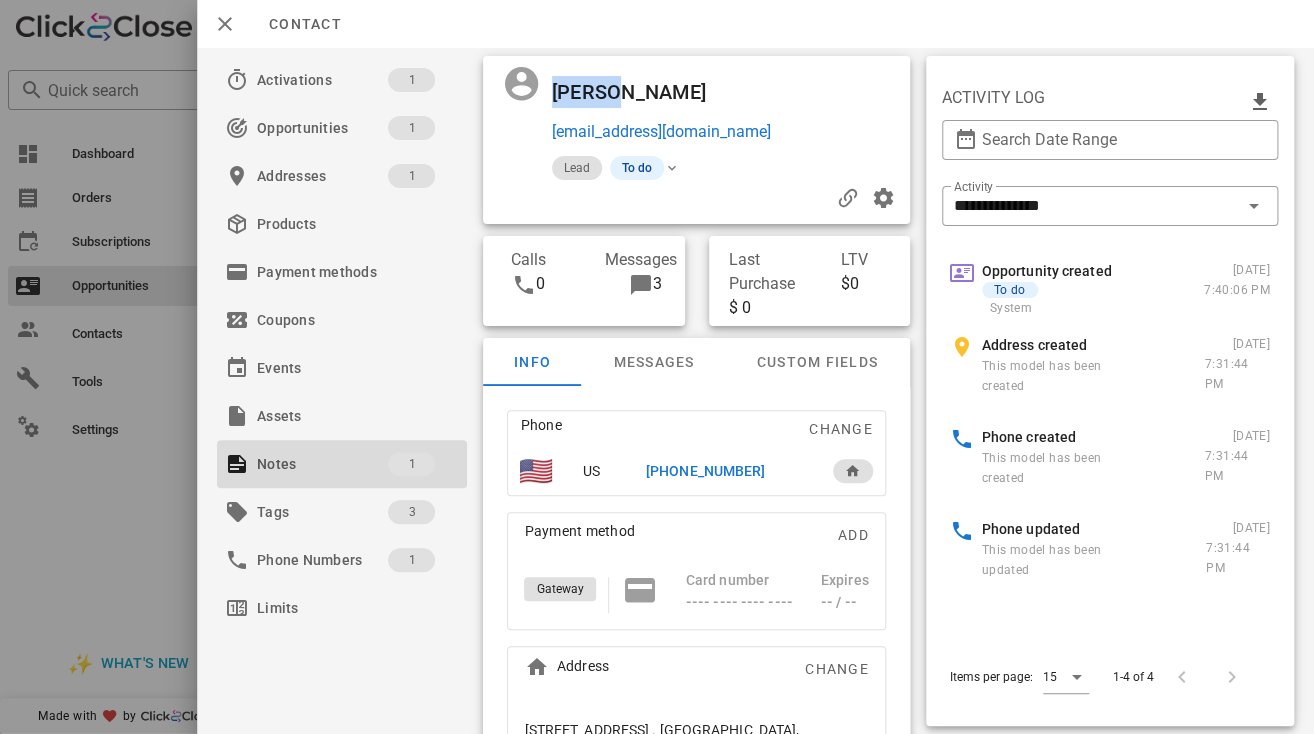 click on "[PERSON_NAME]" at bounding box center [639, 92] 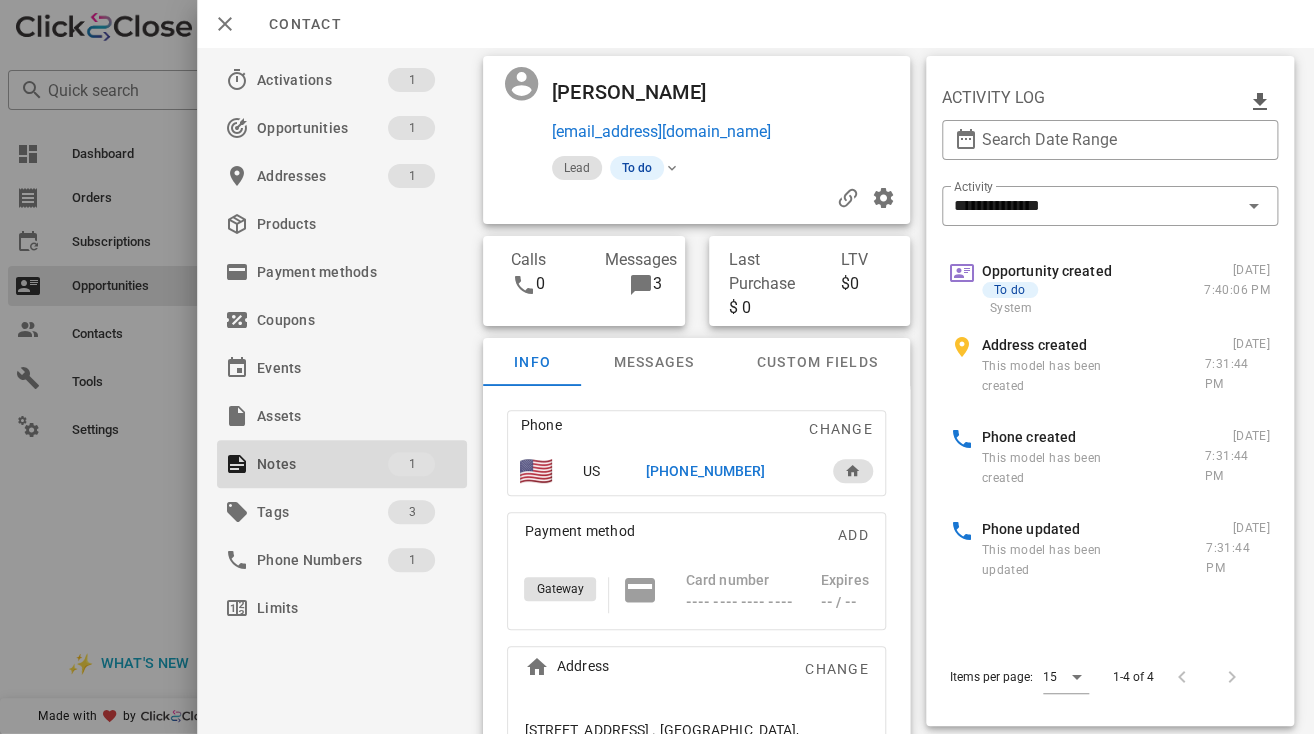click on "[PERSON_NAME]" at bounding box center [639, 92] 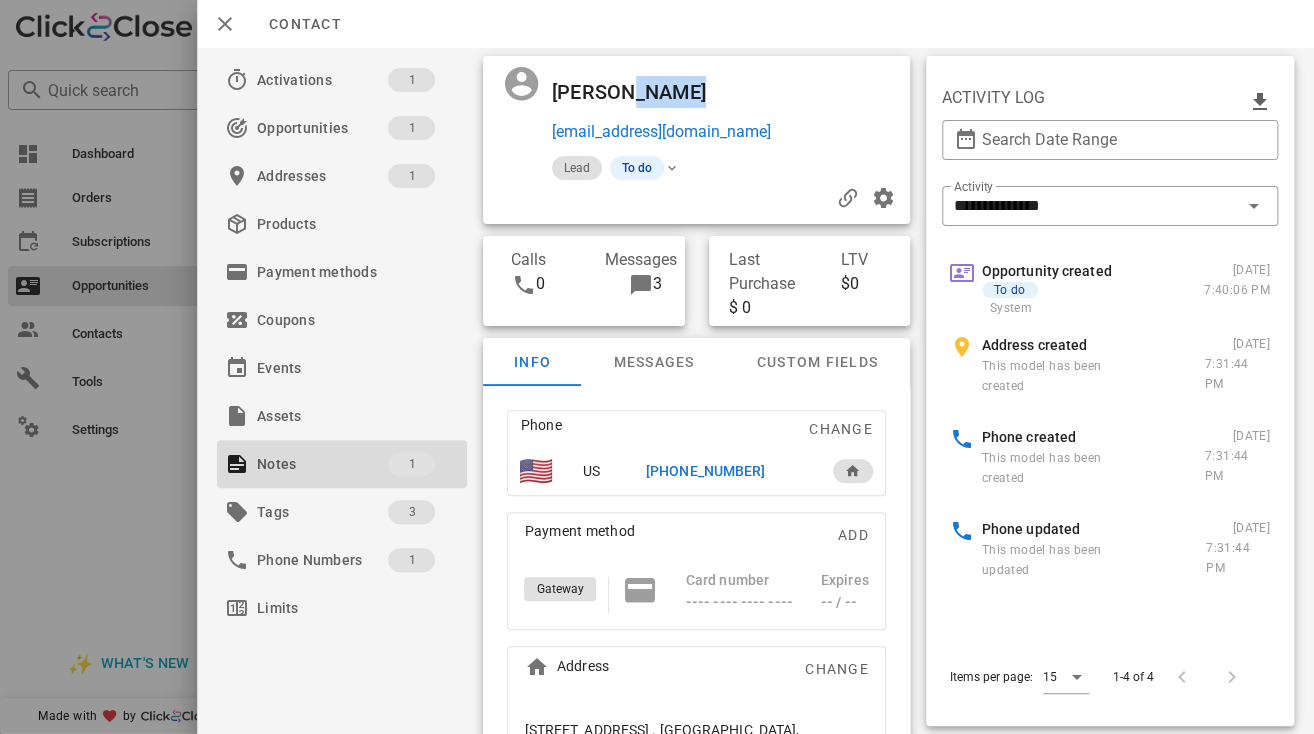 click on "[PERSON_NAME]" at bounding box center [639, 92] 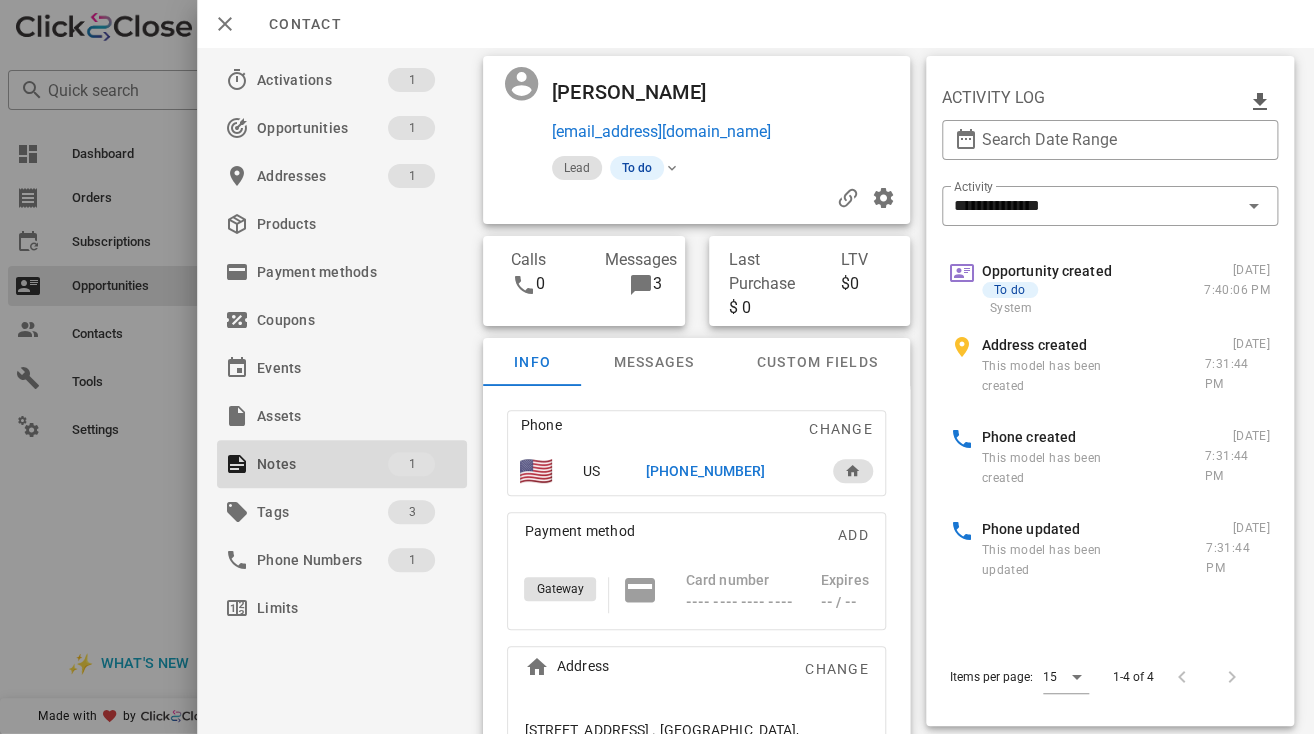 click on "[PERSON_NAME]" at bounding box center (639, 92) 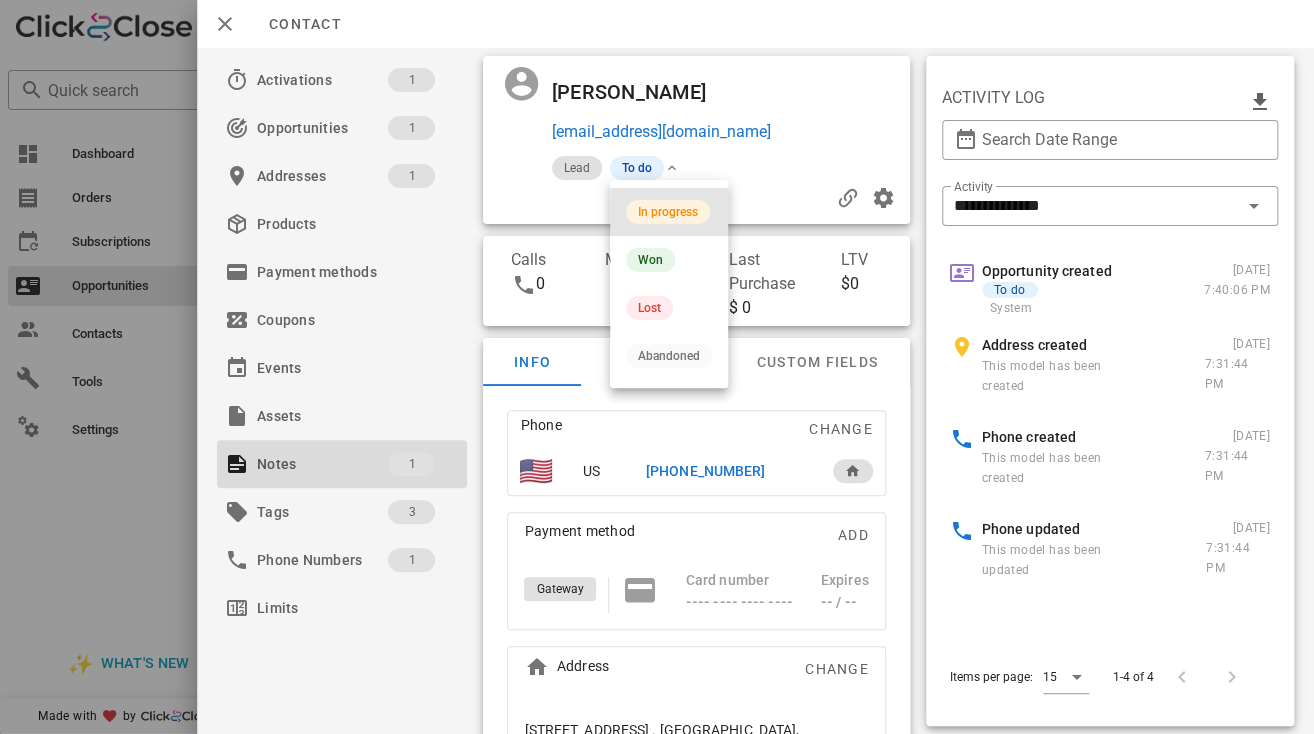 click on "In progress" at bounding box center [668, 212] 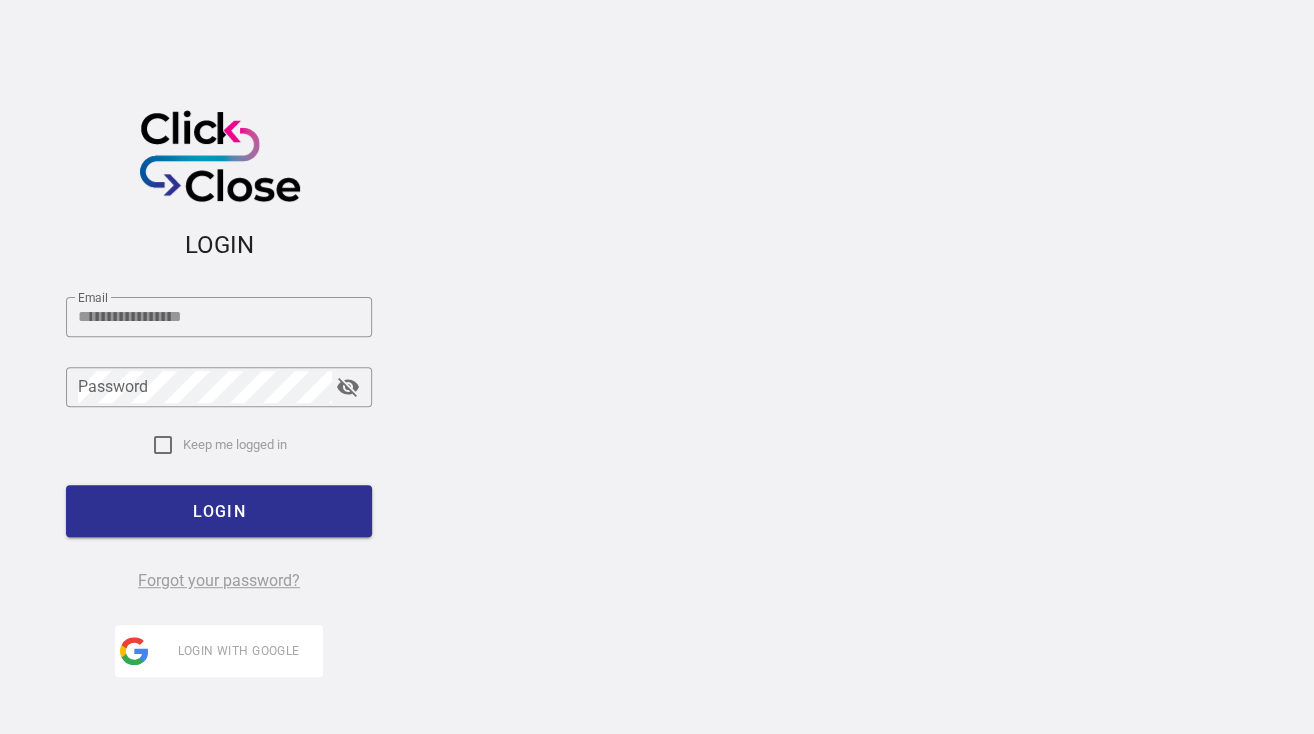 scroll, scrollTop: 0, scrollLeft: 0, axis: both 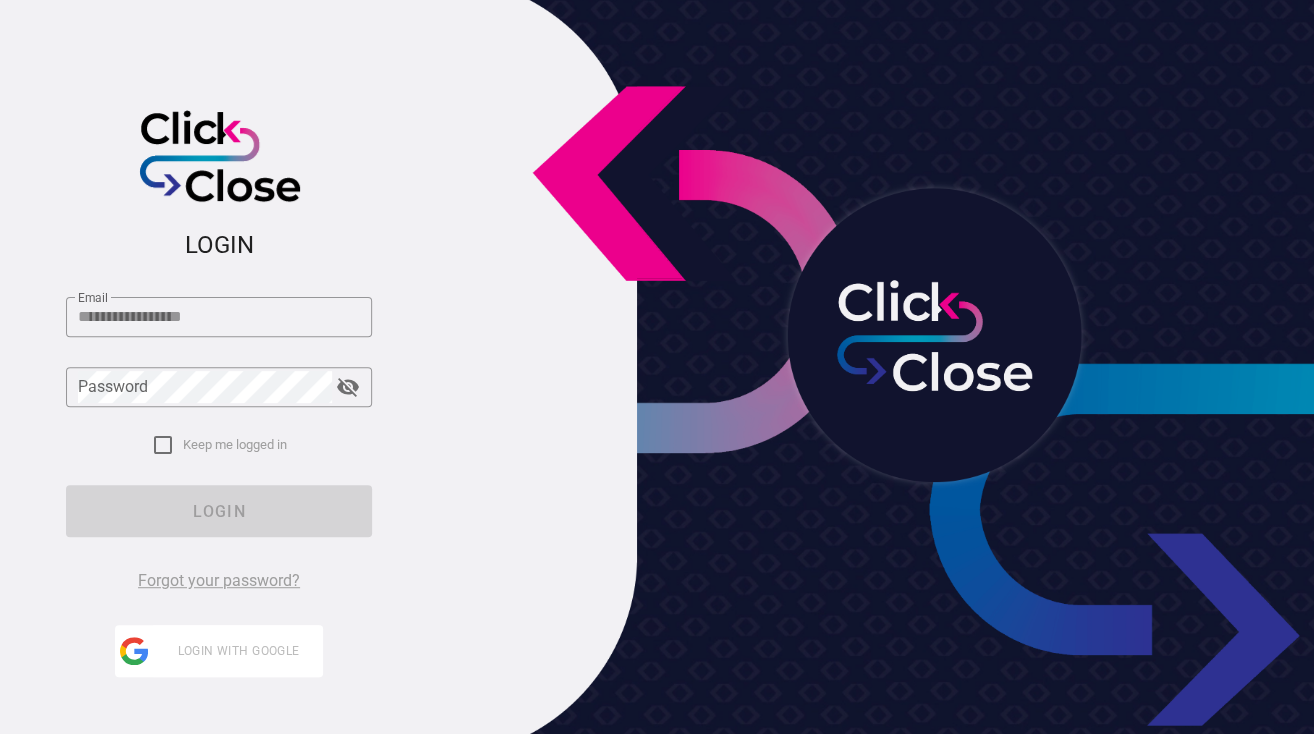 click on "Login with Google" at bounding box center (238, 651) 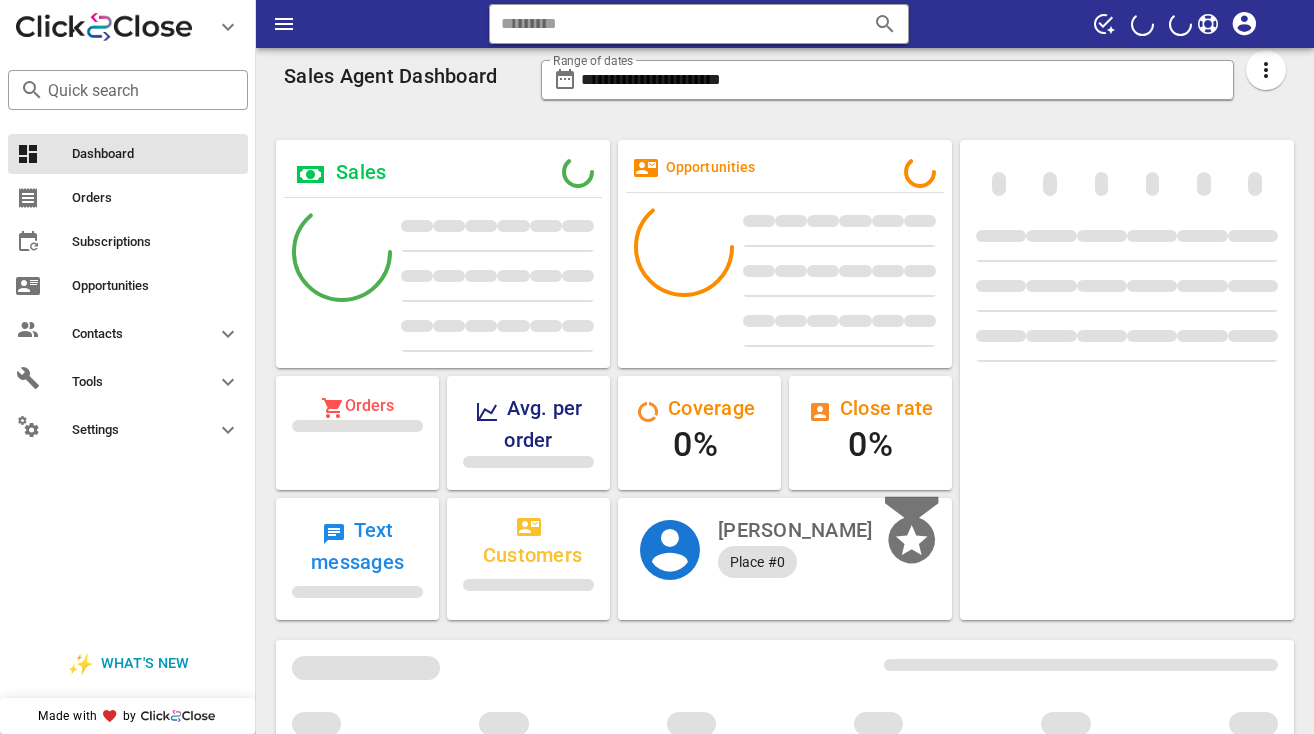scroll, scrollTop: 0, scrollLeft: 0, axis: both 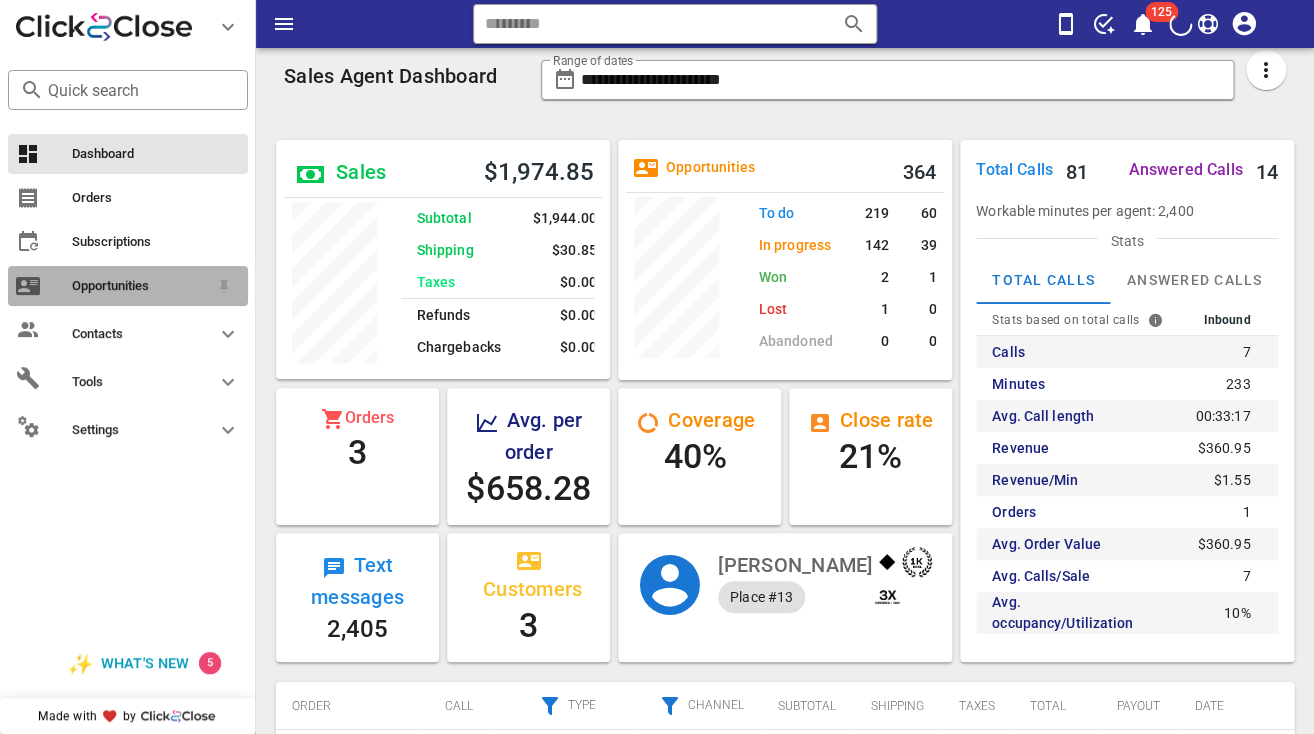click on "Opportunities" at bounding box center (128, 286) 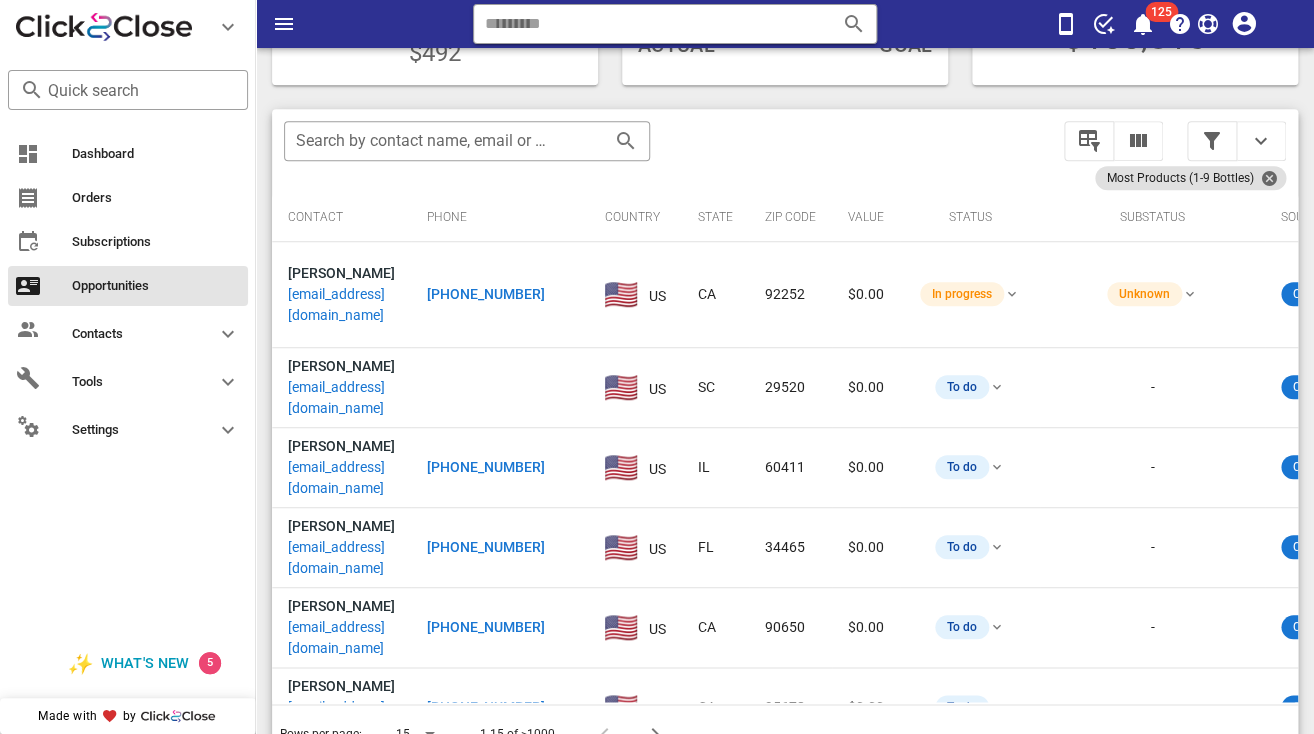 scroll, scrollTop: 376, scrollLeft: 0, axis: vertical 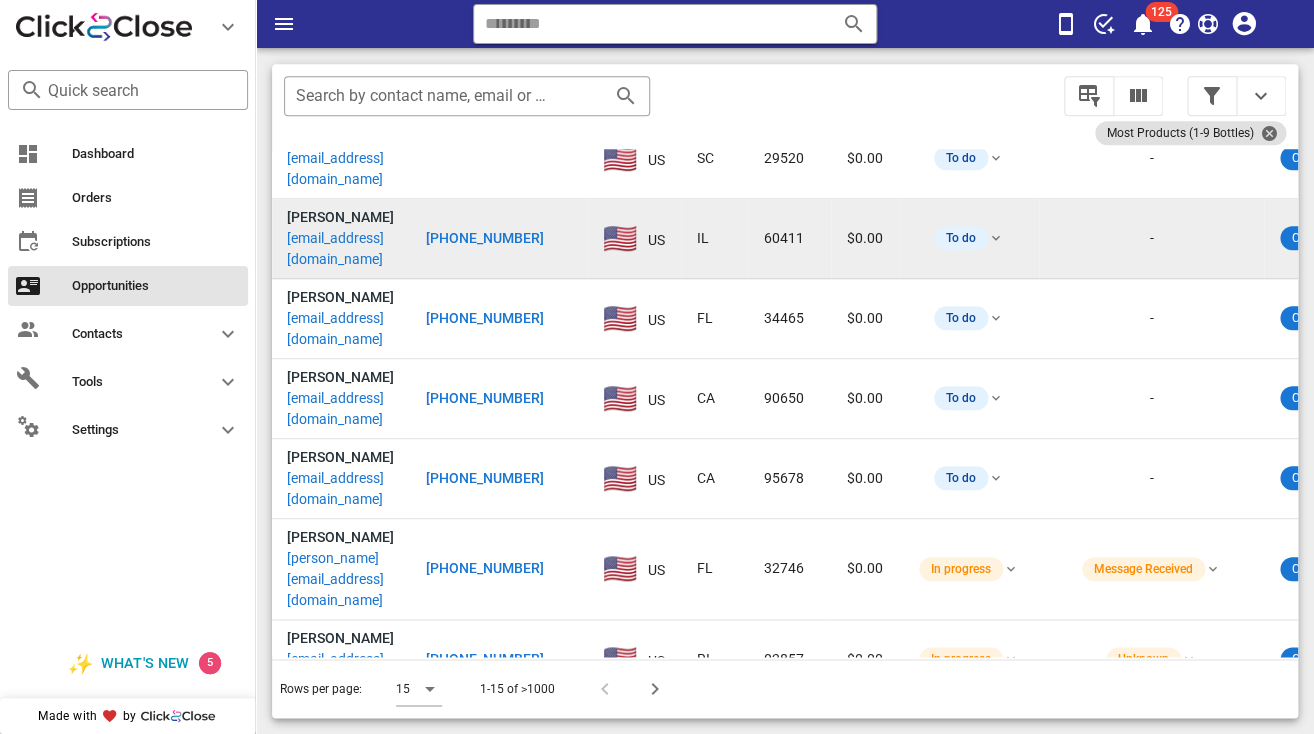click on "[EMAIL_ADDRESS][DOMAIN_NAME]" at bounding box center [340, 249] 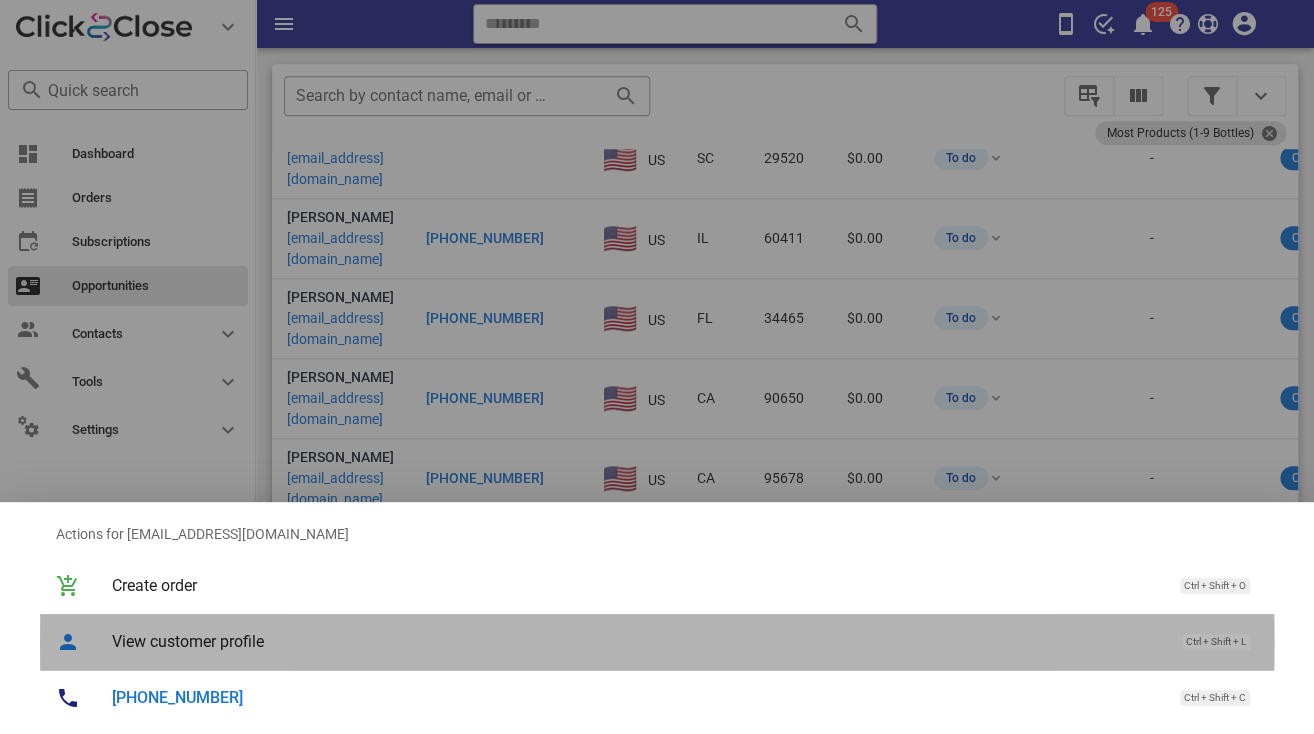 click on "View customer profile Ctrl + Shift + L" at bounding box center [657, 642] 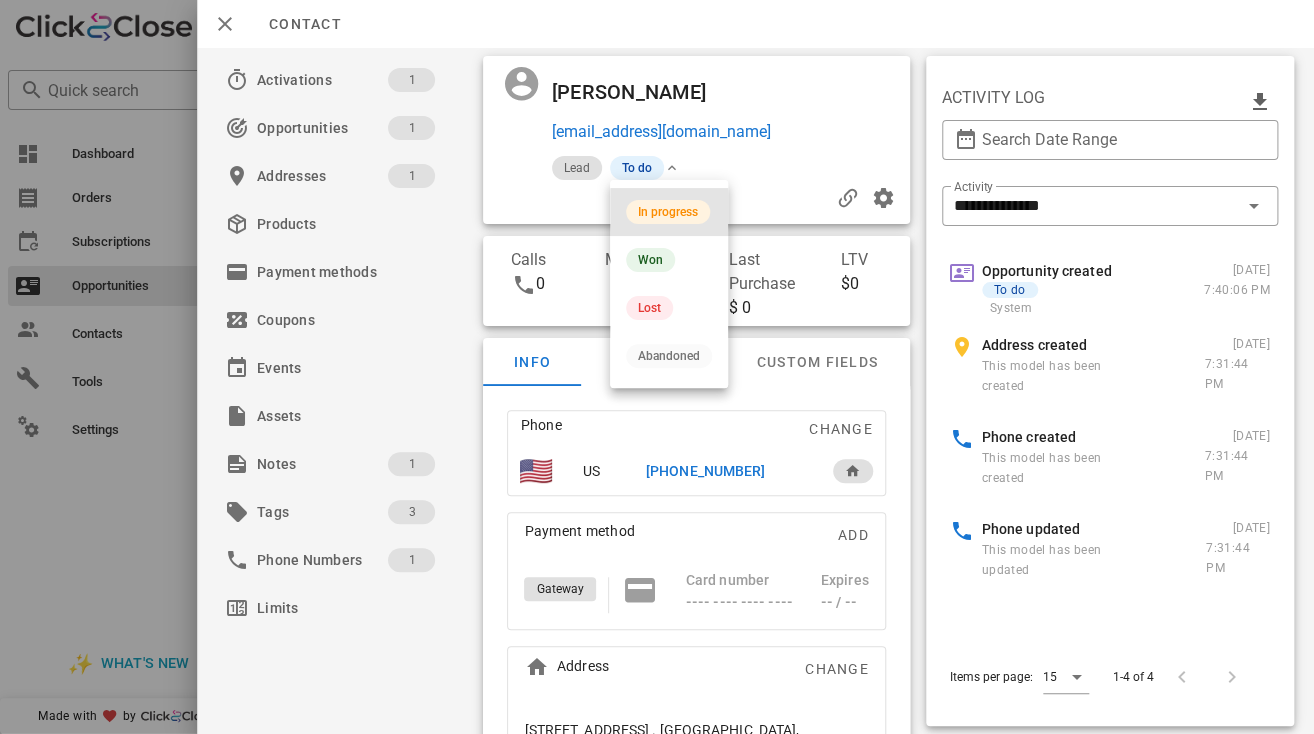 click on "In progress" at bounding box center (669, 212) 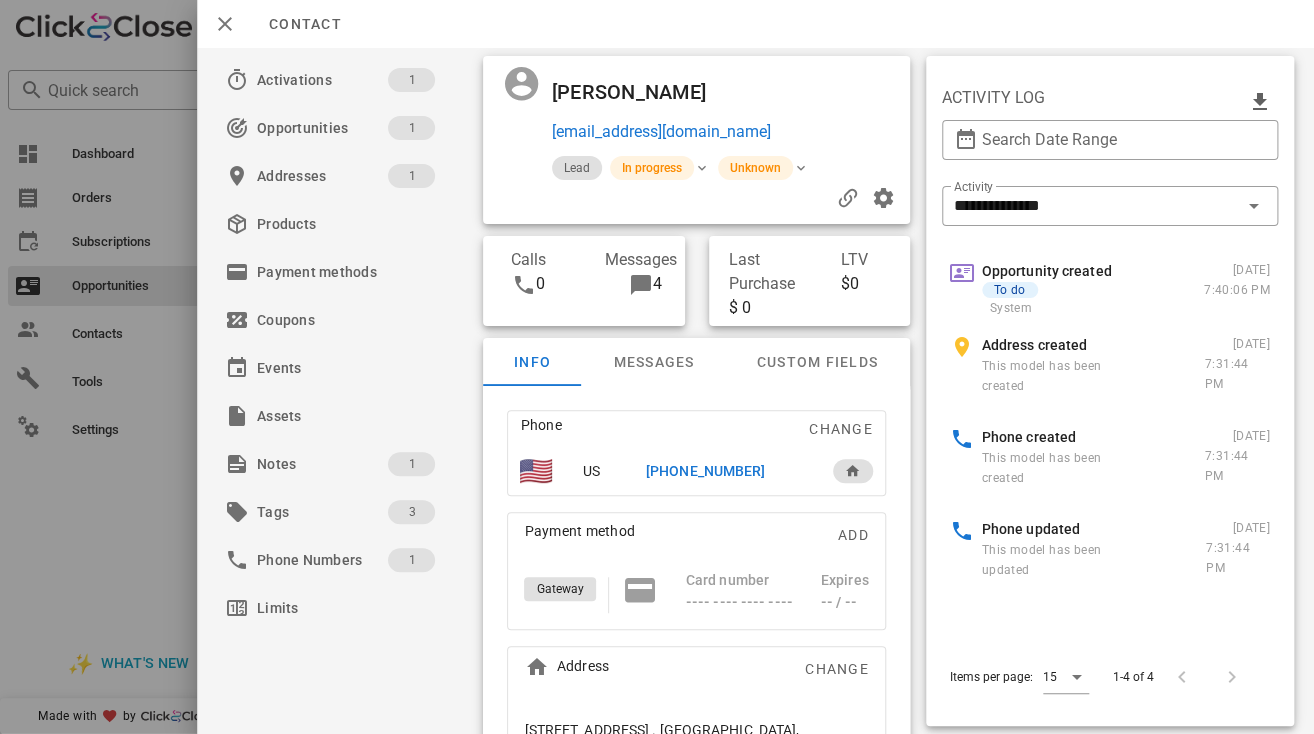 click on "[PHONE_NUMBER]" at bounding box center [705, 471] 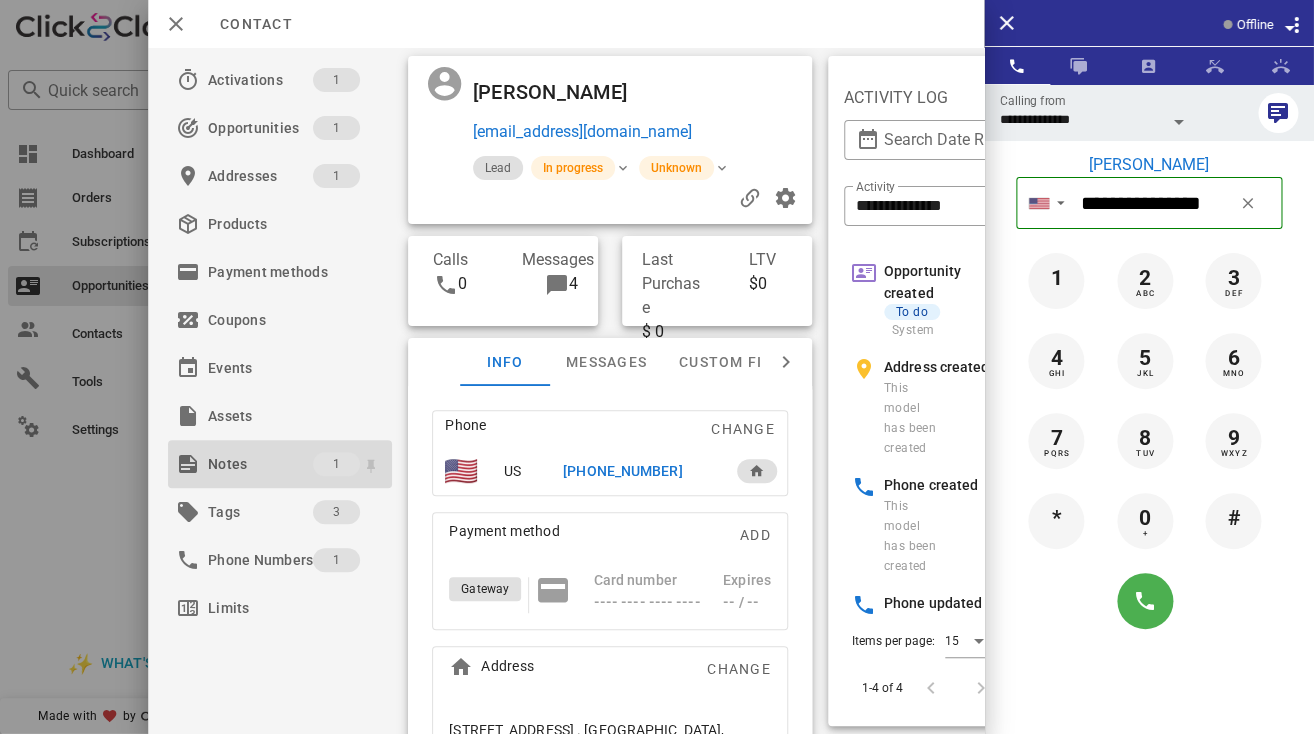 click on "Notes" at bounding box center [260, 464] 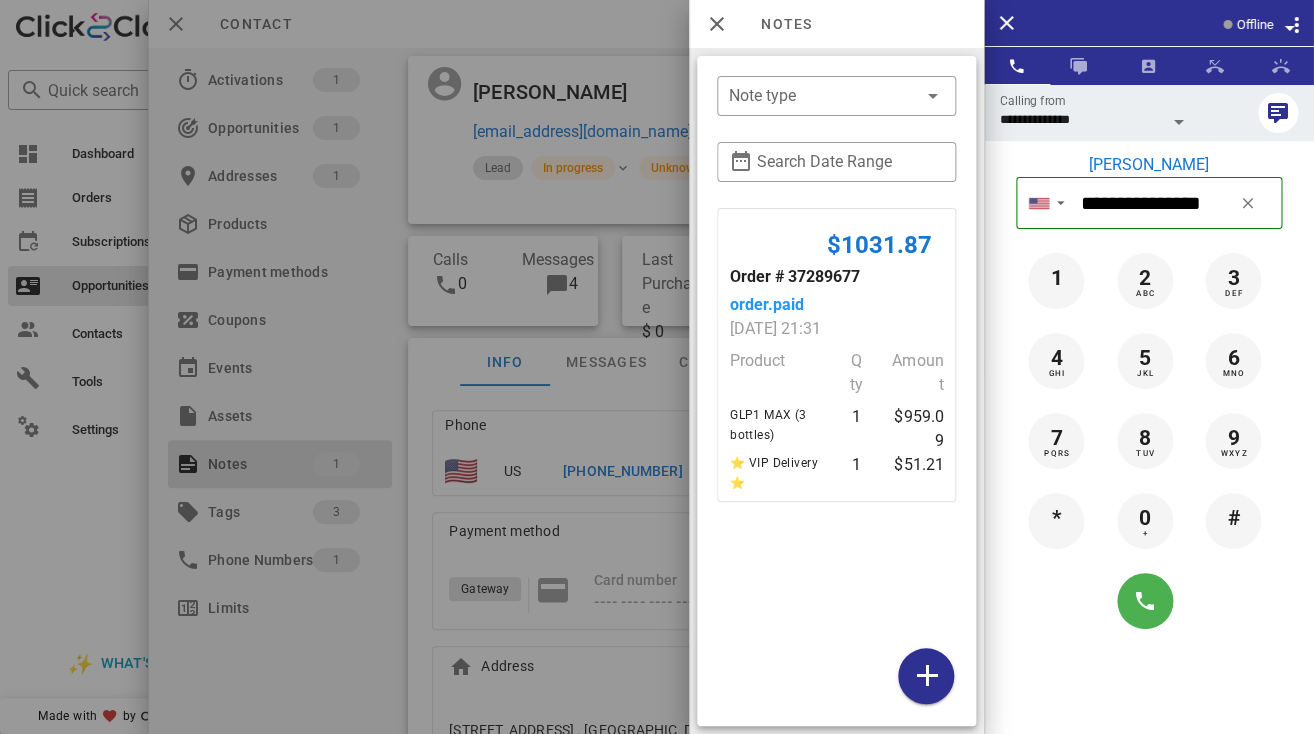 click at bounding box center (657, 367) 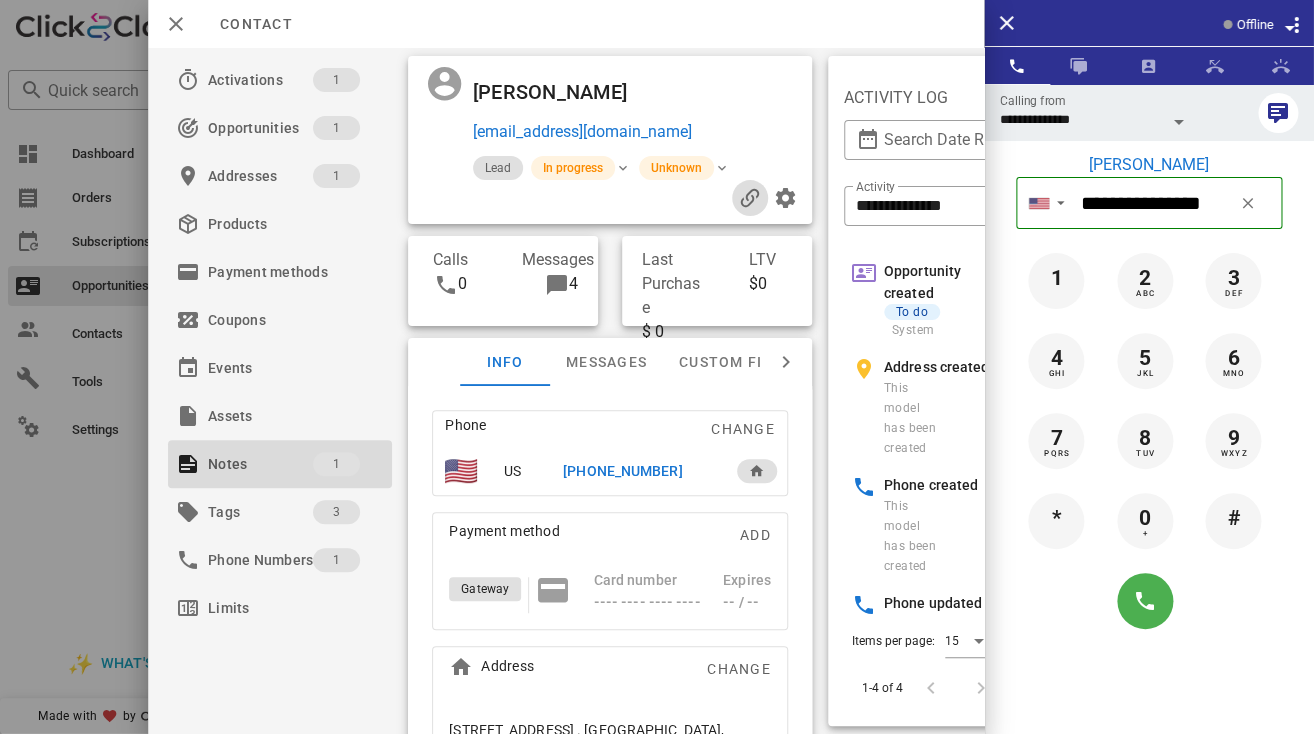 click at bounding box center (749, 198) 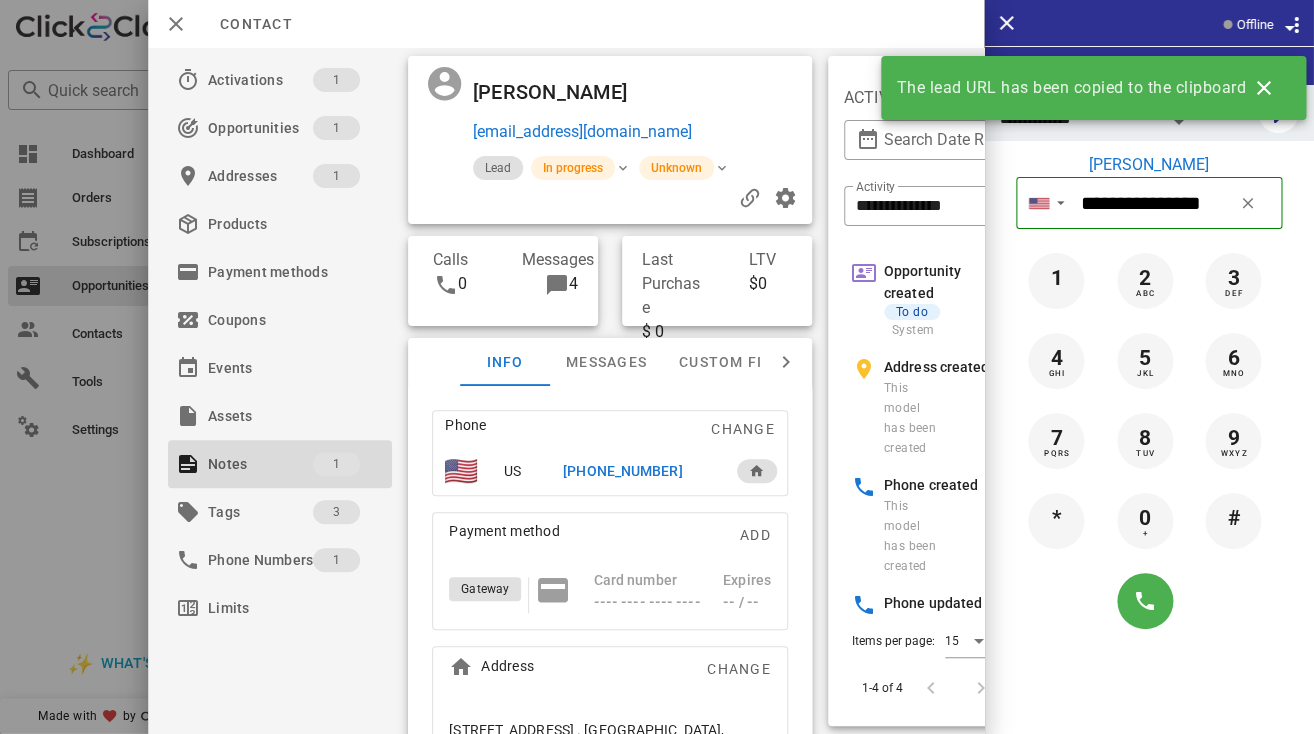 click on "[PHONE_NUMBER]" at bounding box center [622, 471] 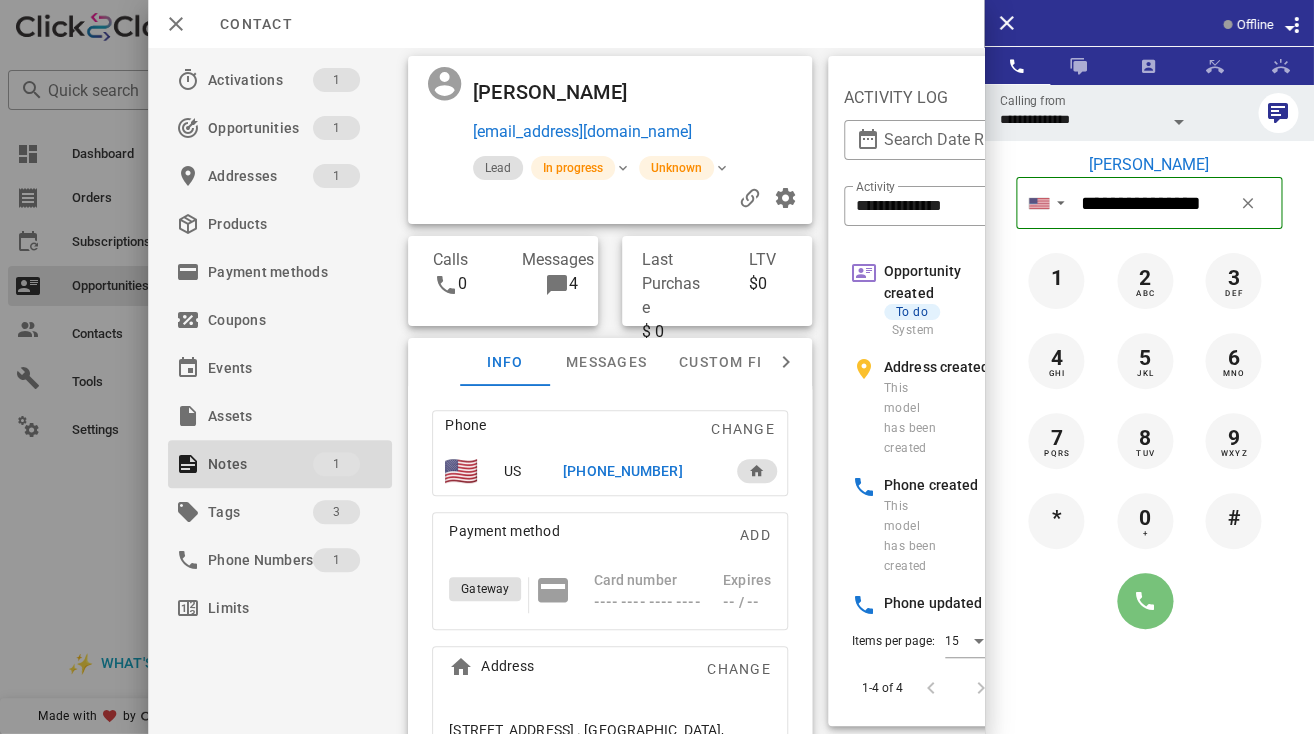 click at bounding box center [1145, 601] 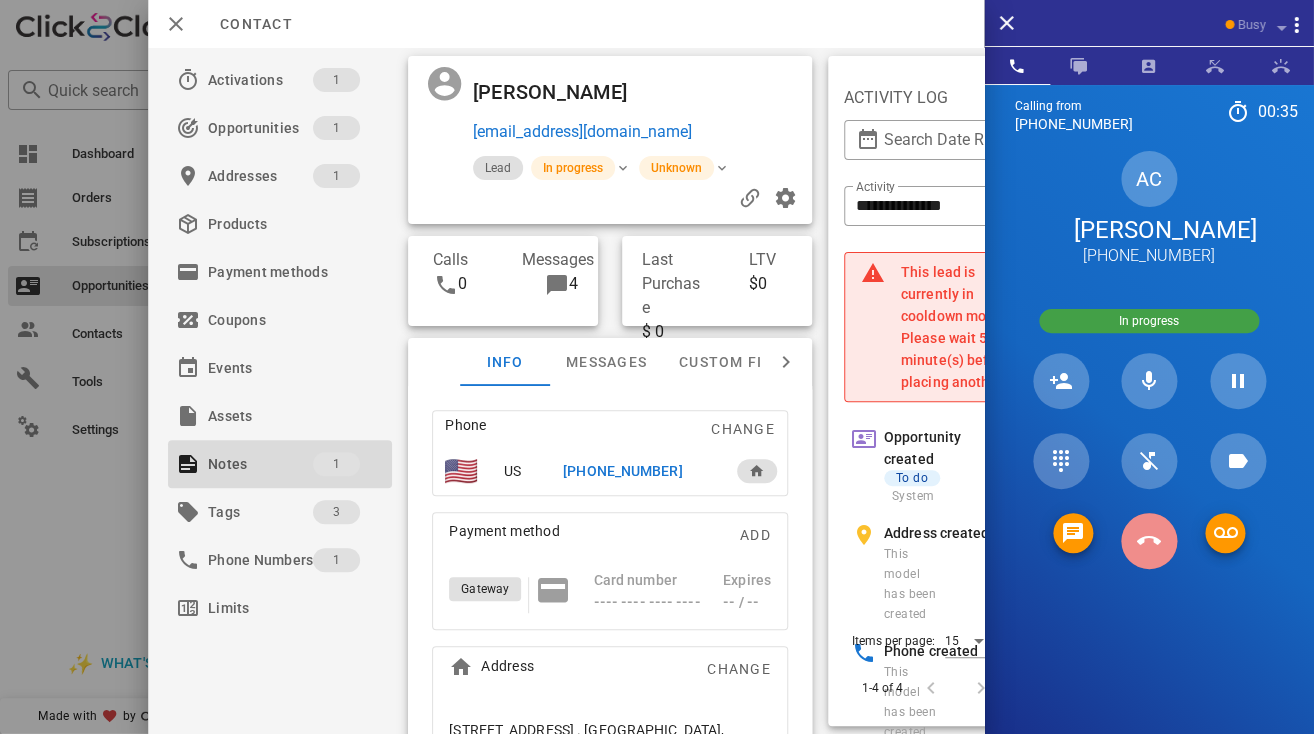 click at bounding box center [1149, 541] 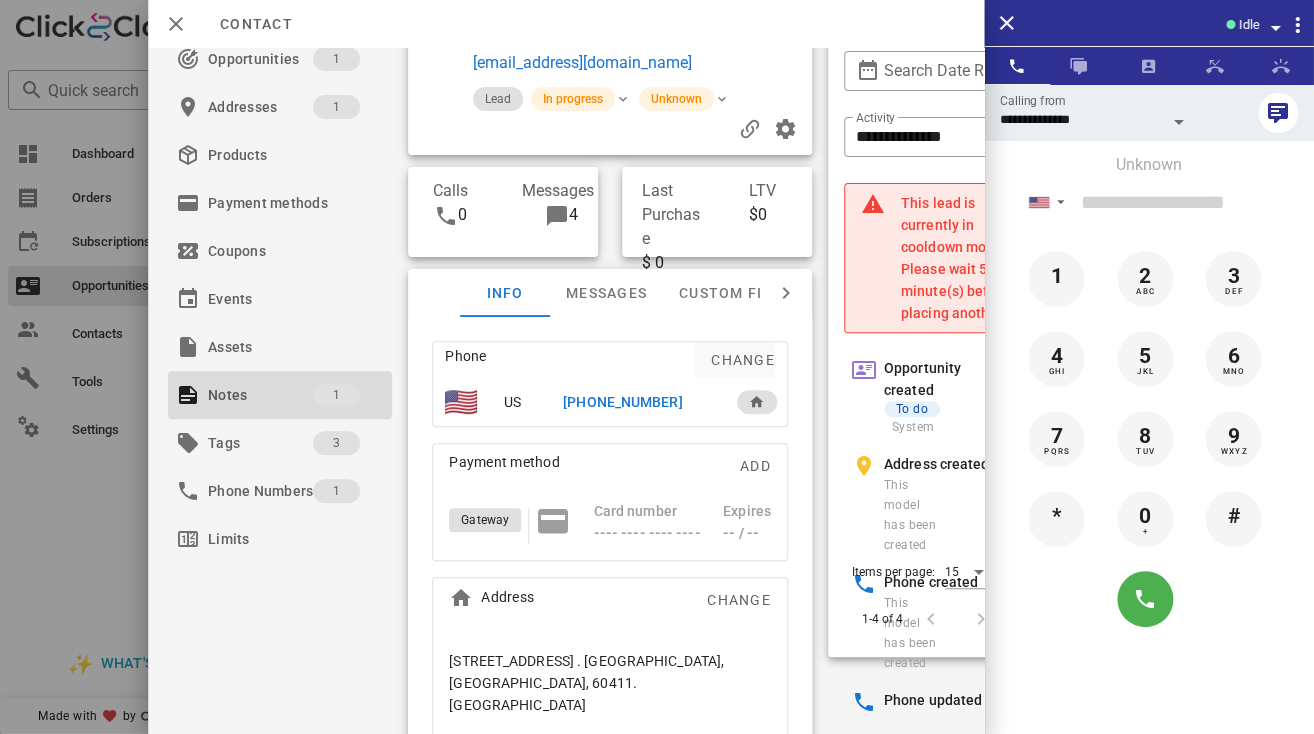 scroll, scrollTop: 67, scrollLeft: 0, axis: vertical 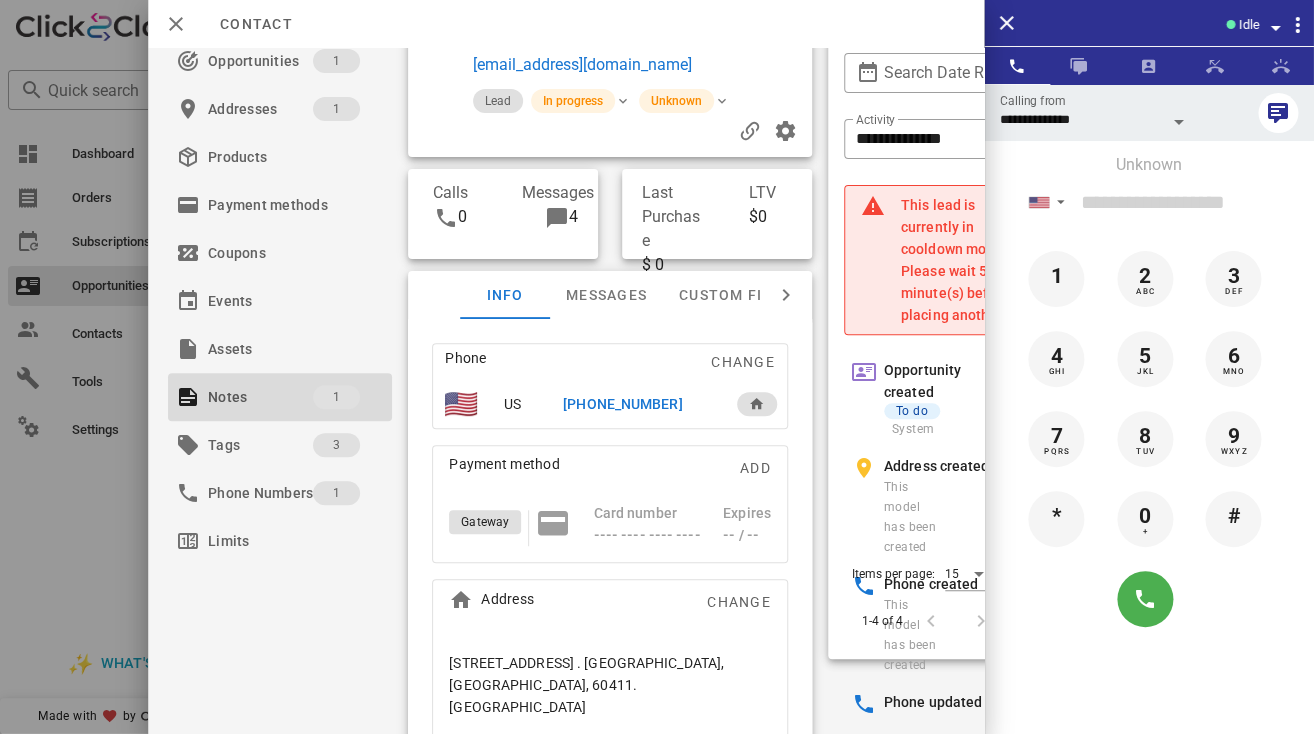 click on "[STREET_ADDRESS] .
[GEOGRAPHIC_DATA], [GEOGRAPHIC_DATA], 60411.
[GEOGRAPHIC_DATA]" at bounding box center (610, 685) 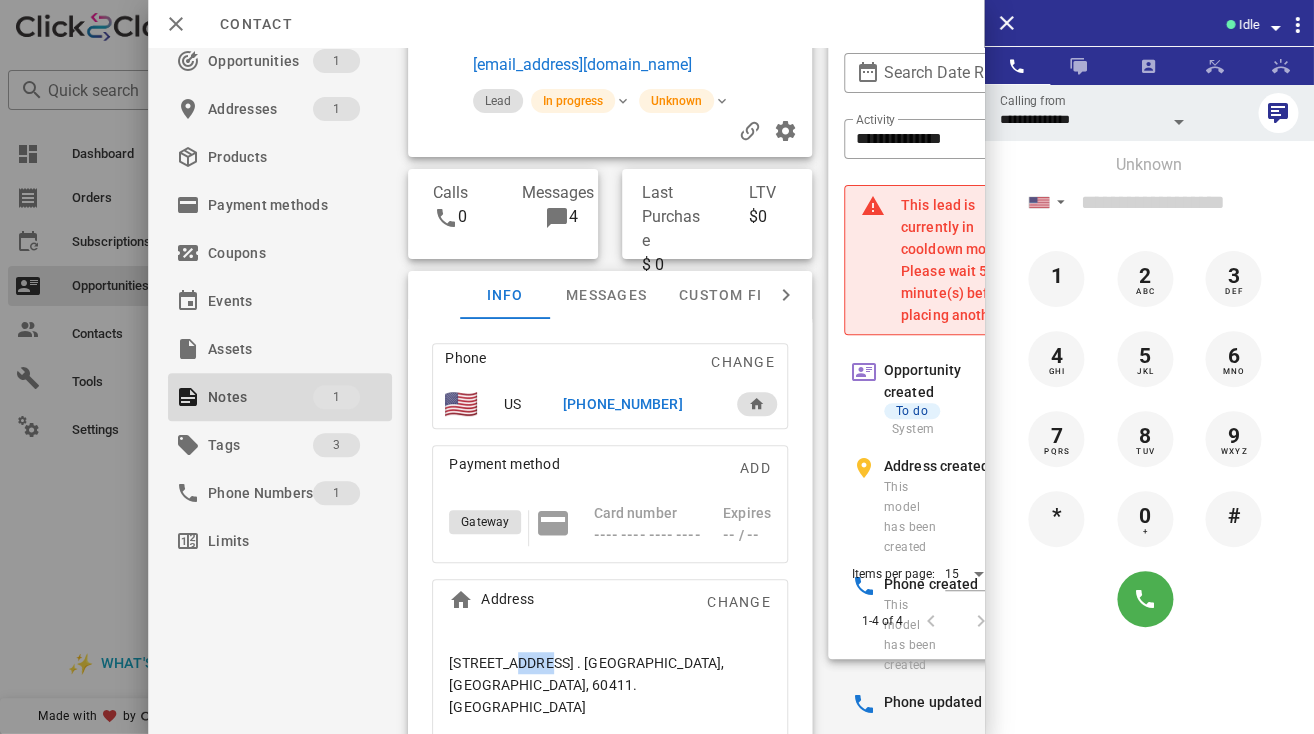 click on "[STREET_ADDRESS] .
[GEOGRAPHIC_DATA], [GEOGRAPHIC_DATA], 60411.
[GEOGRAPHIC_DATA]" at bounding box center [610, 685] 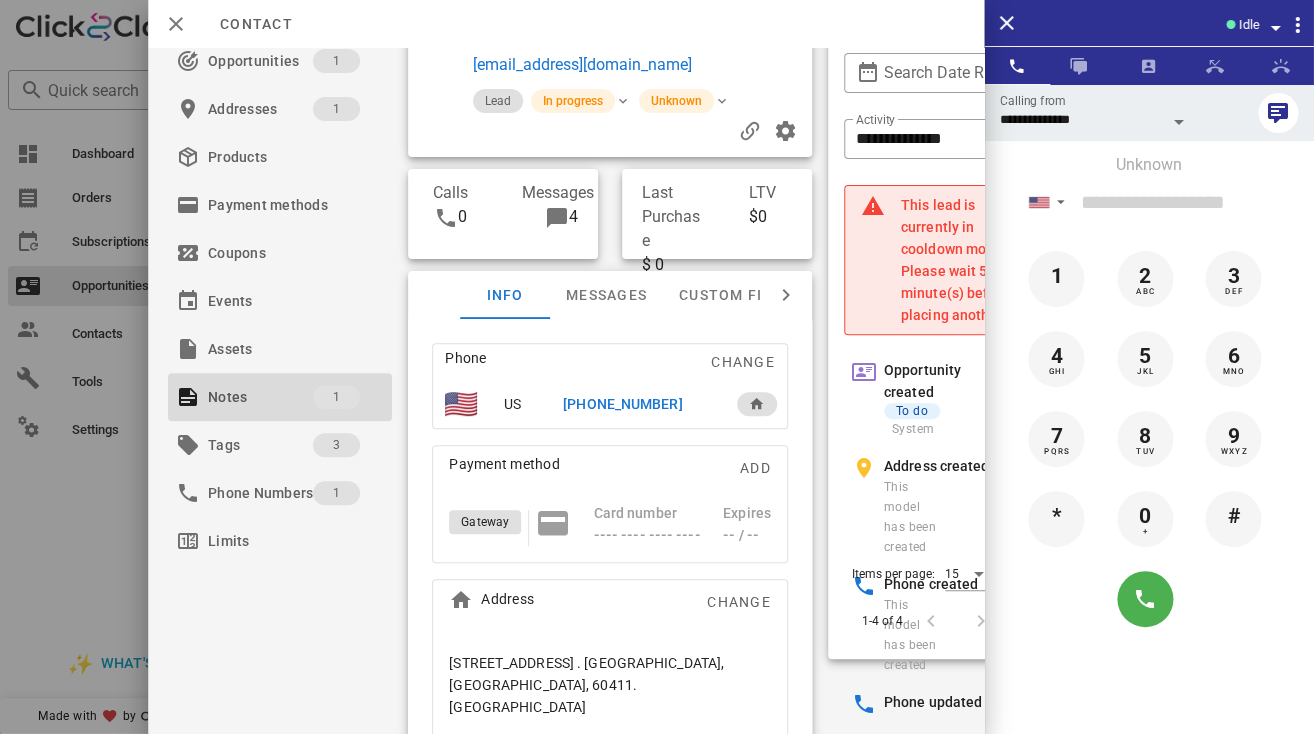 click on "[STREET_ADDRESS] .
[GEOGRAPHIC_DATA], [GEOGRAPHIC_DATA], 60411.
[GEOGRAPHIC_DATA]" at bounding box center (610, 685) 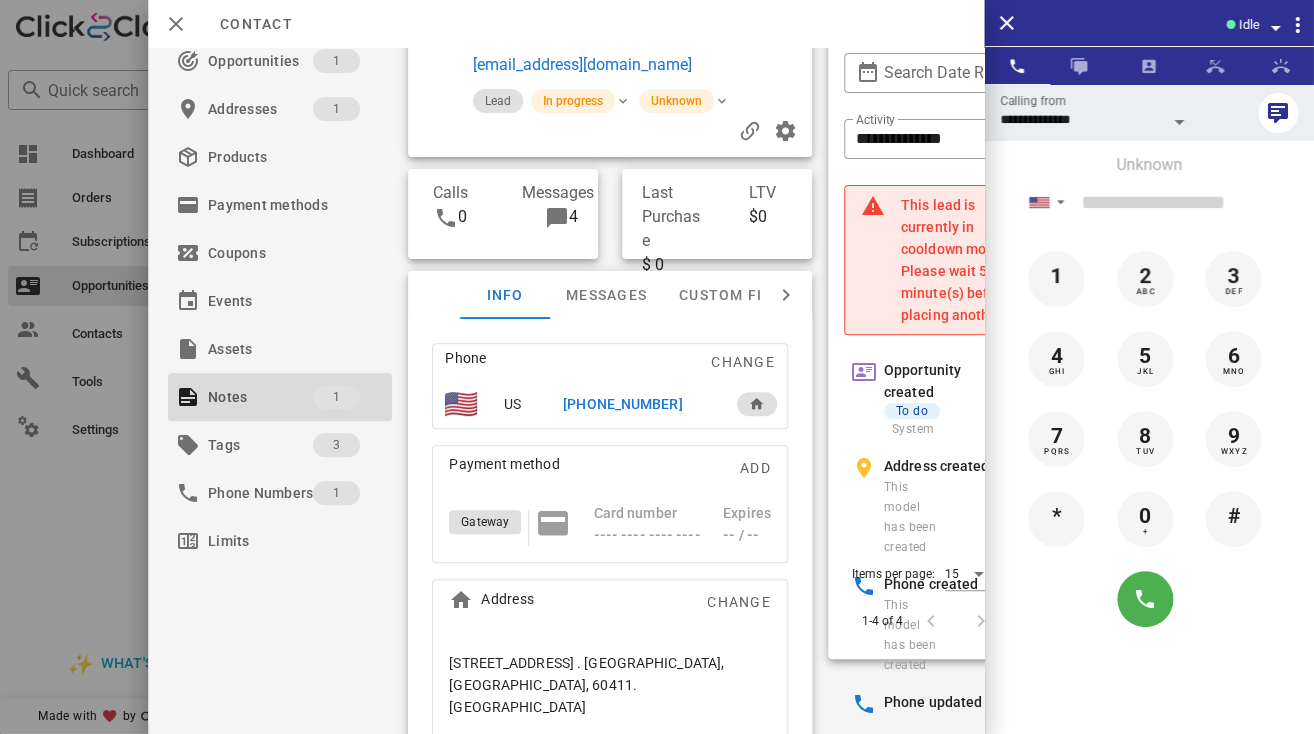 click on "[PHONE_NUMBER]" at bounding box center [622, 404] 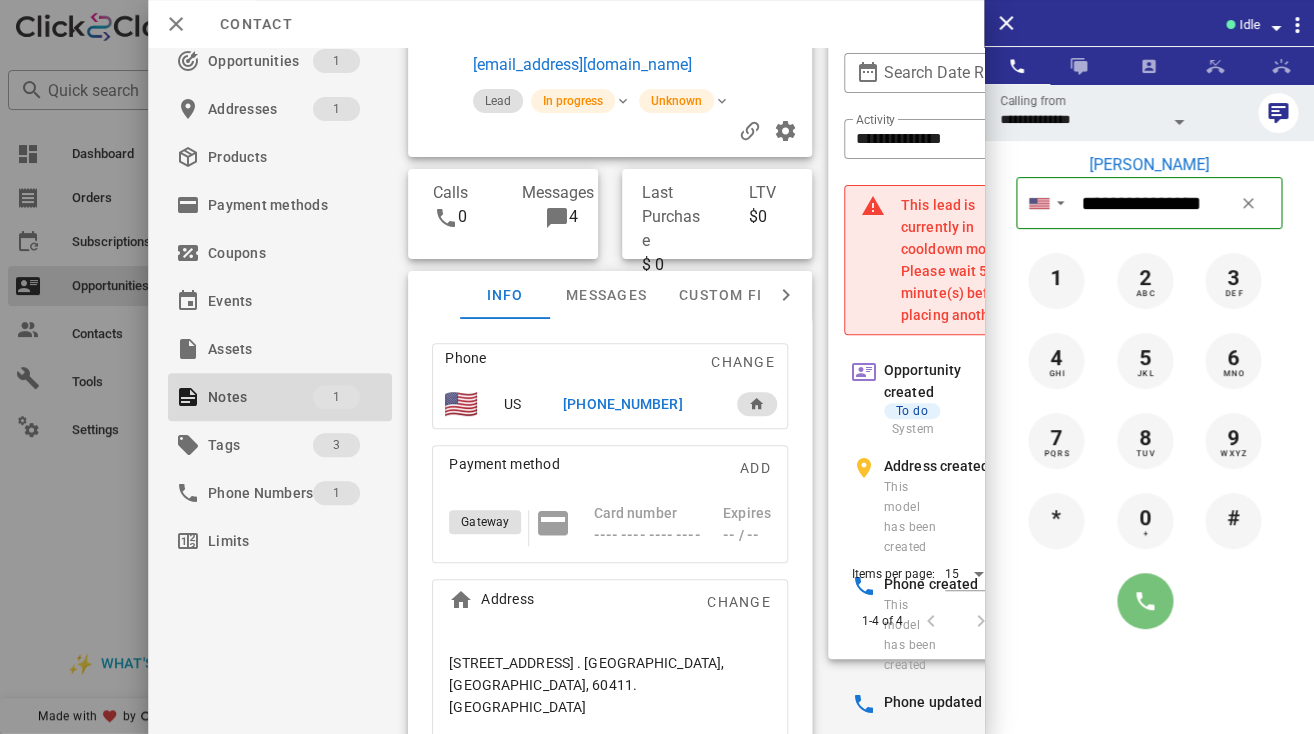 click at bounding box center (1145, 601) 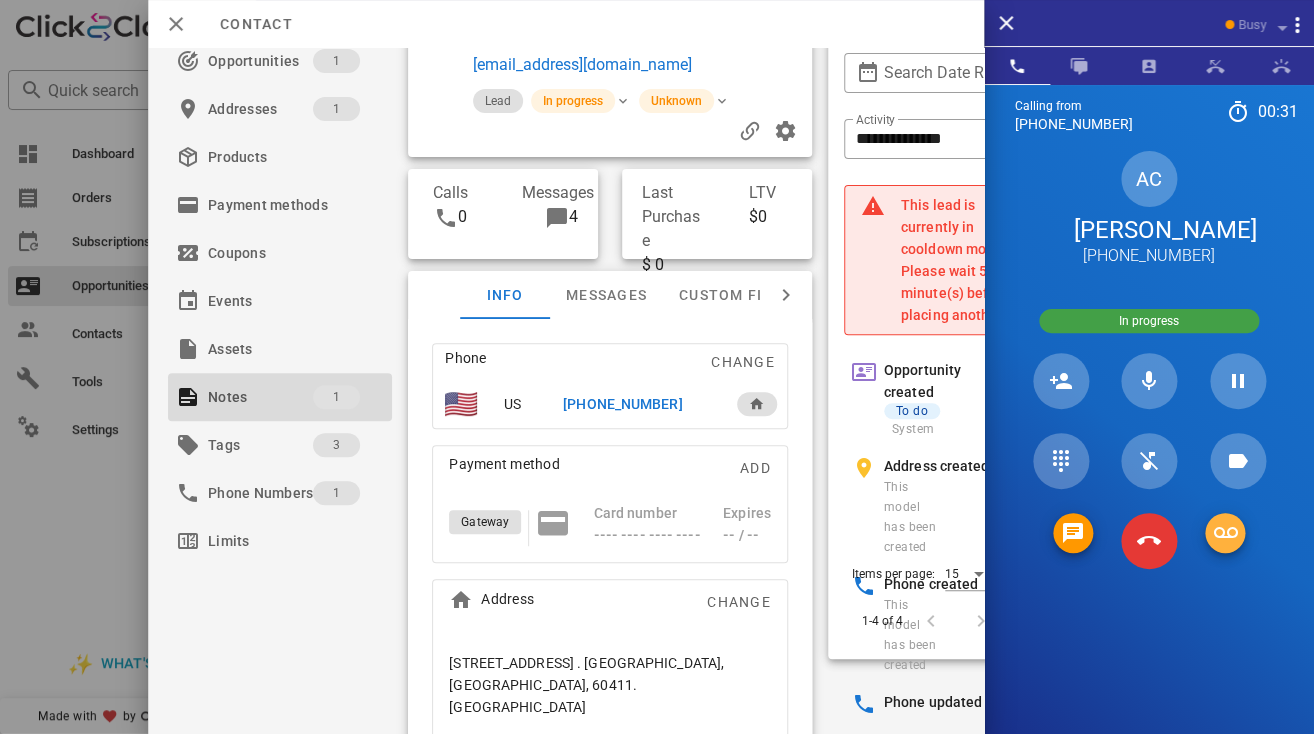 click at bounding box center (1225, 533) 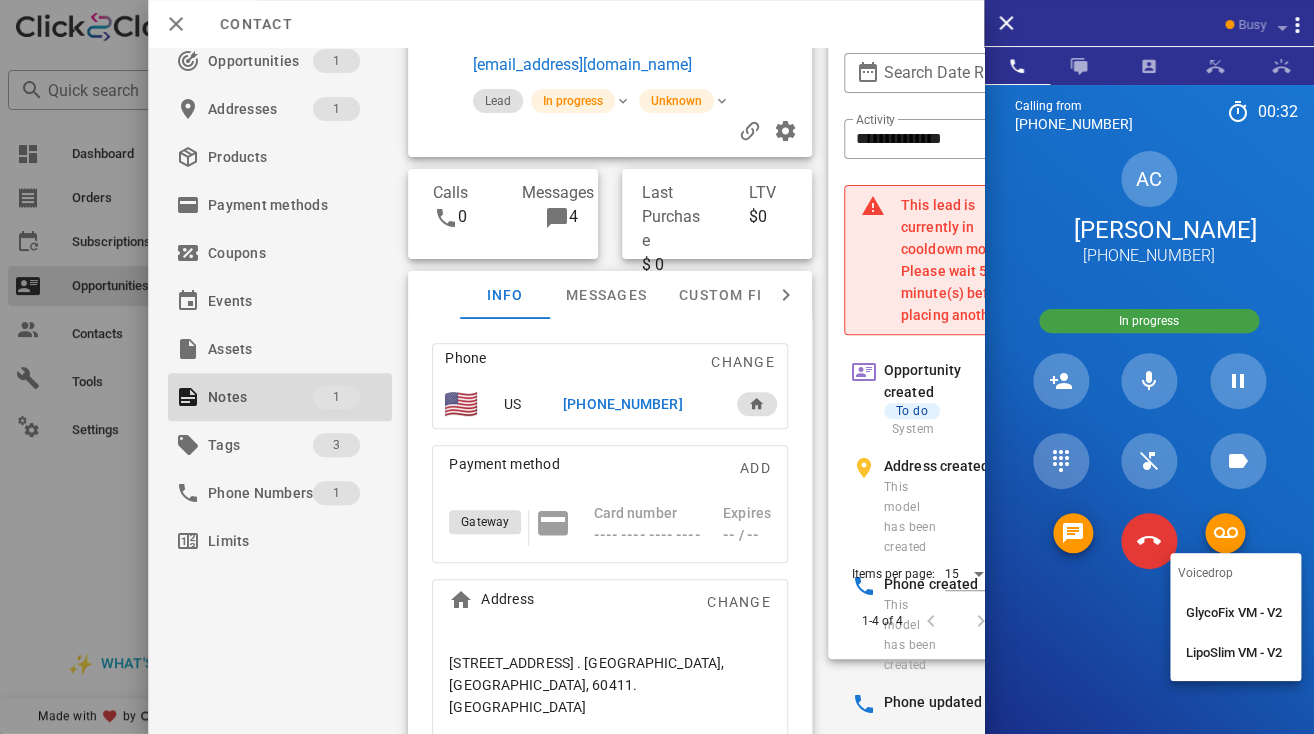 click on "GlycoFix VM - V2" at bounding box center [1235, 613] 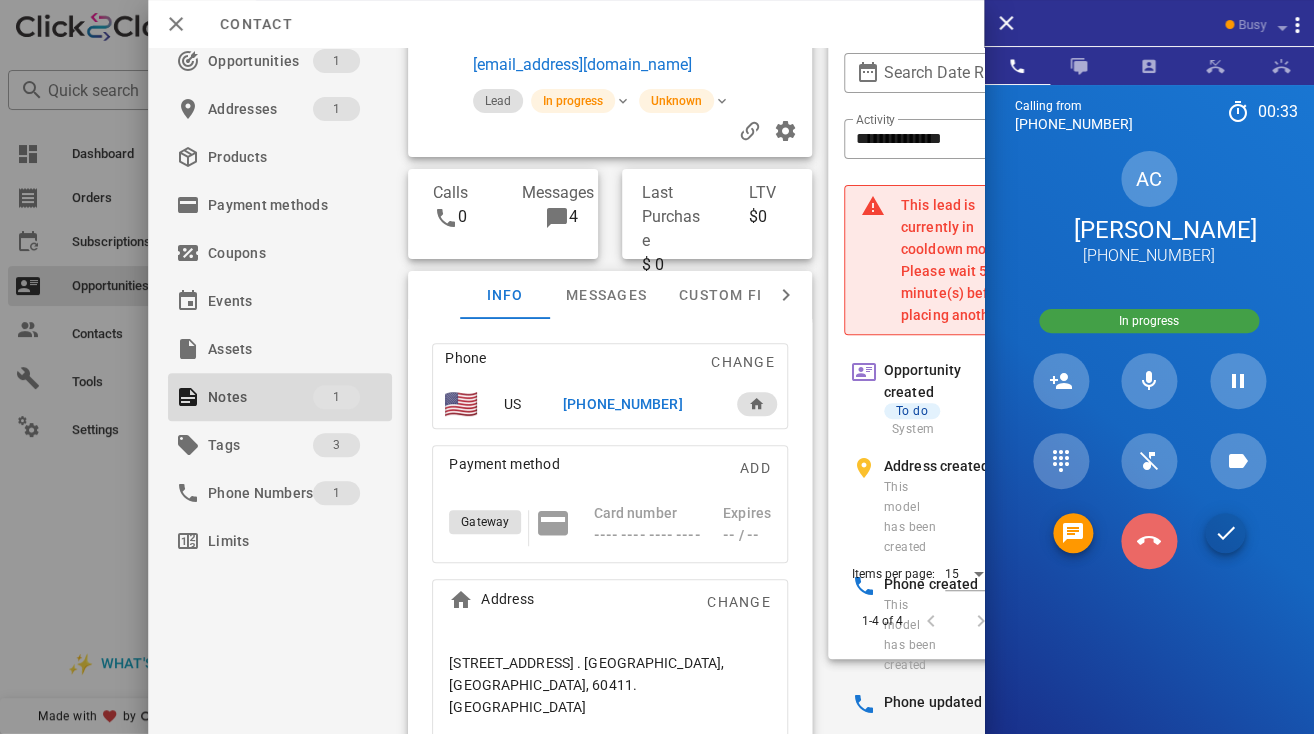click at bounding box center (1149, 541) 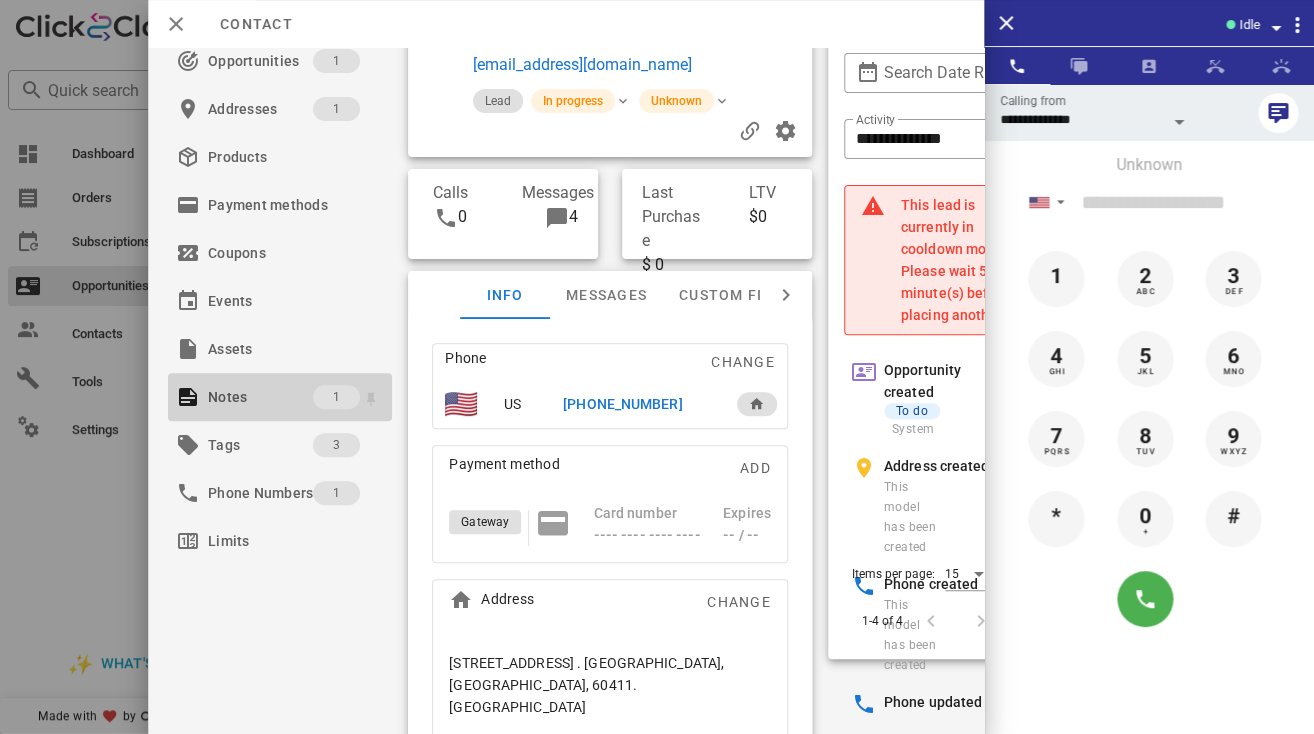 click on "Notes" at bounding box center [260, 397] 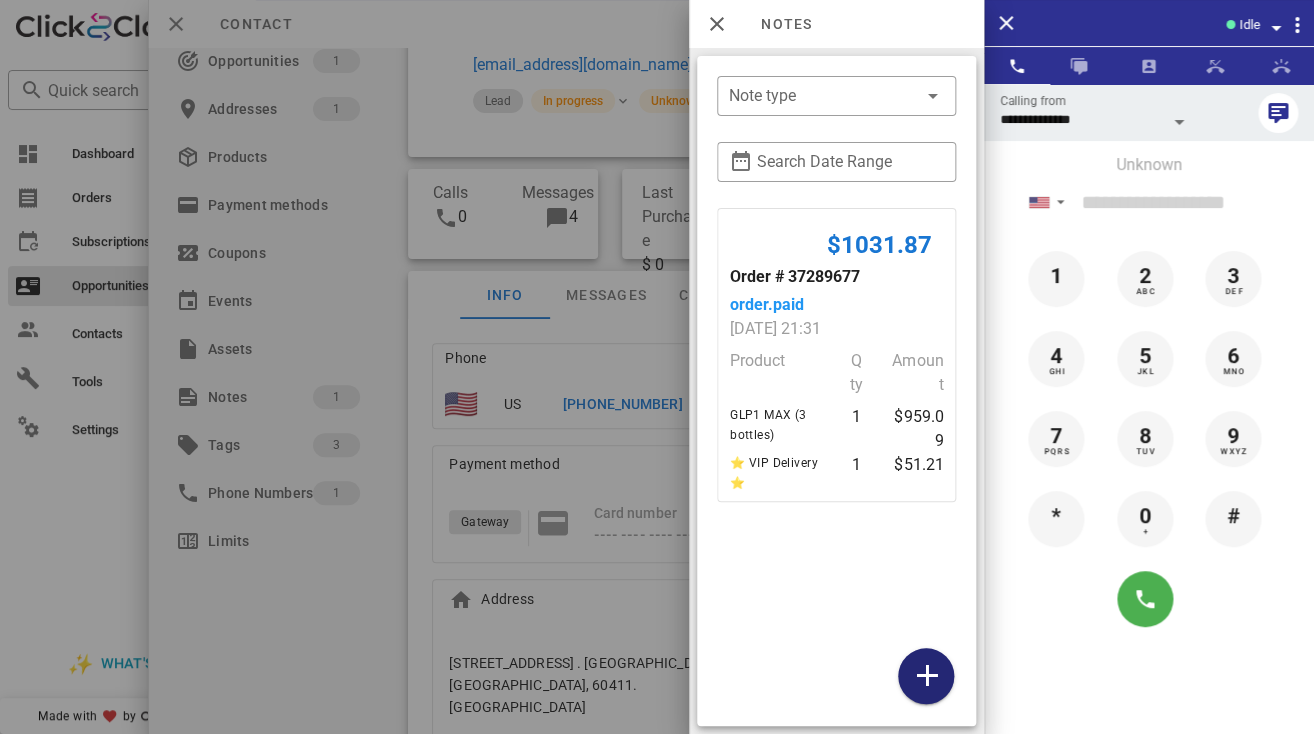 click at bounding box center [926, 676] 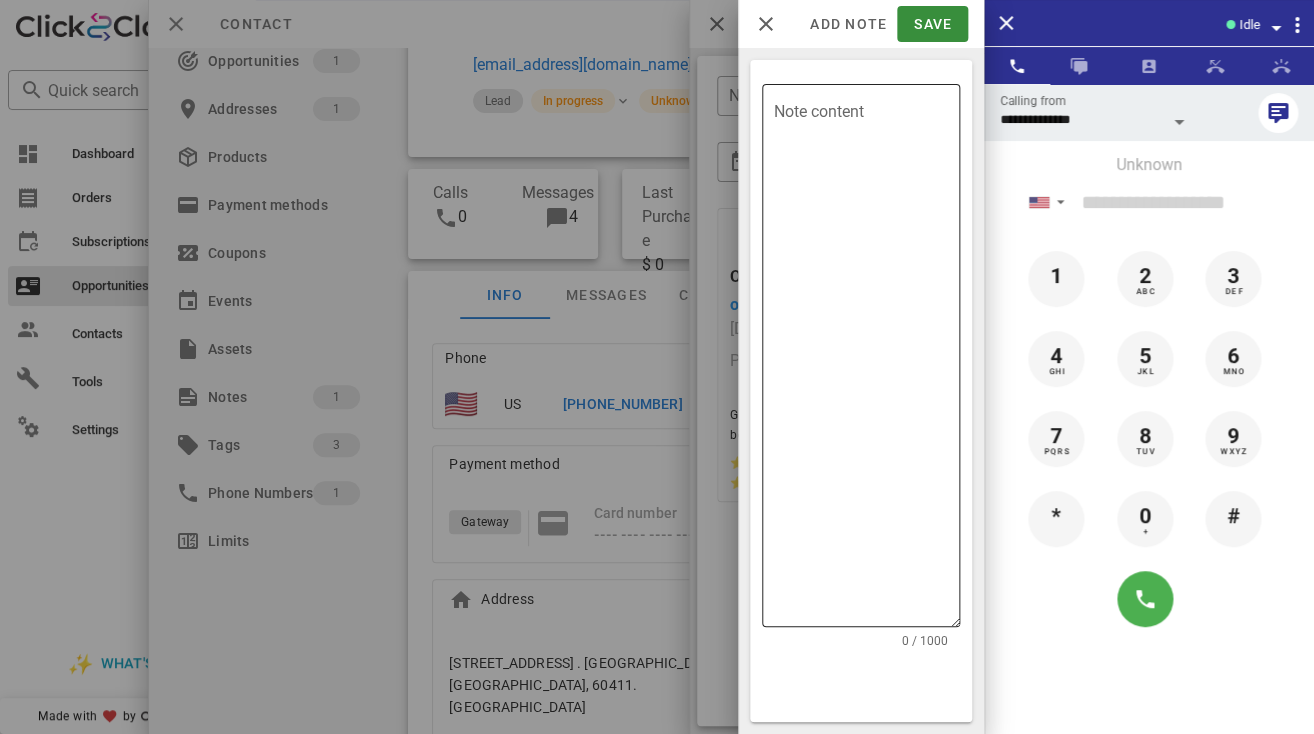 click on "Note content" at bounding box center (867, 360) 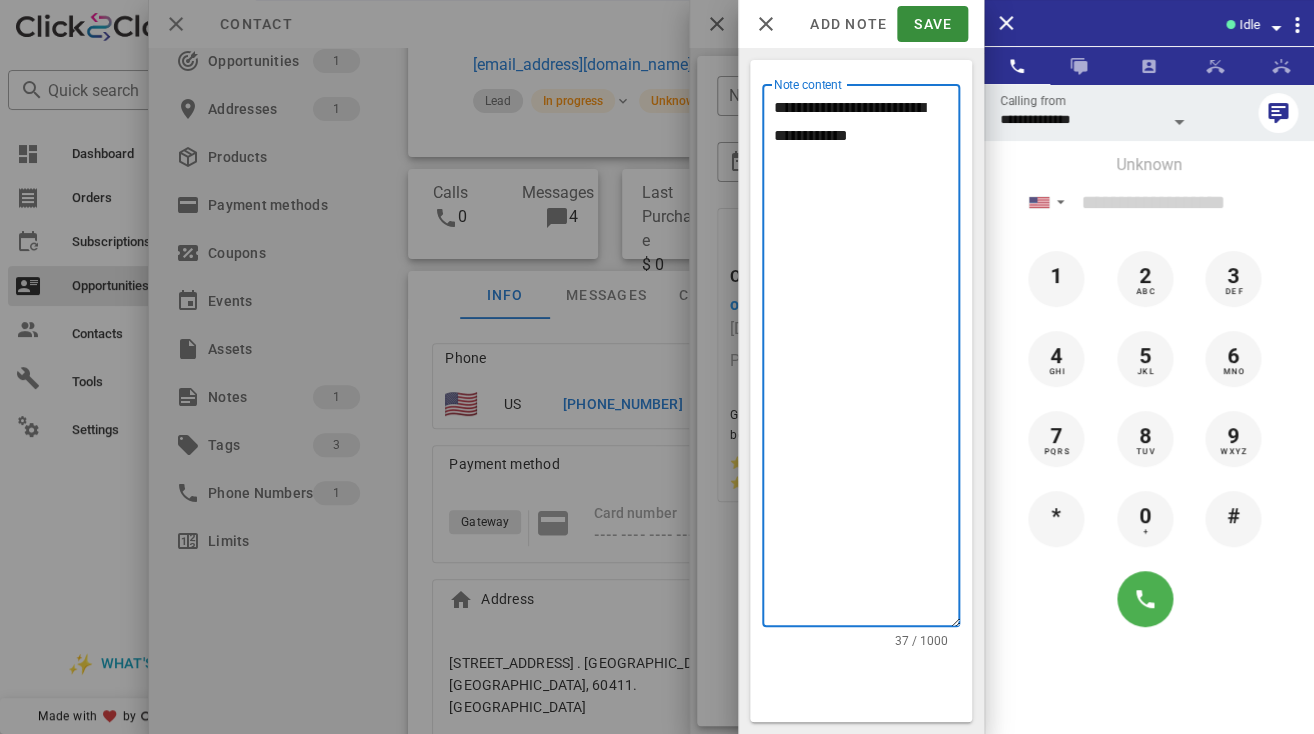 type on "**********" 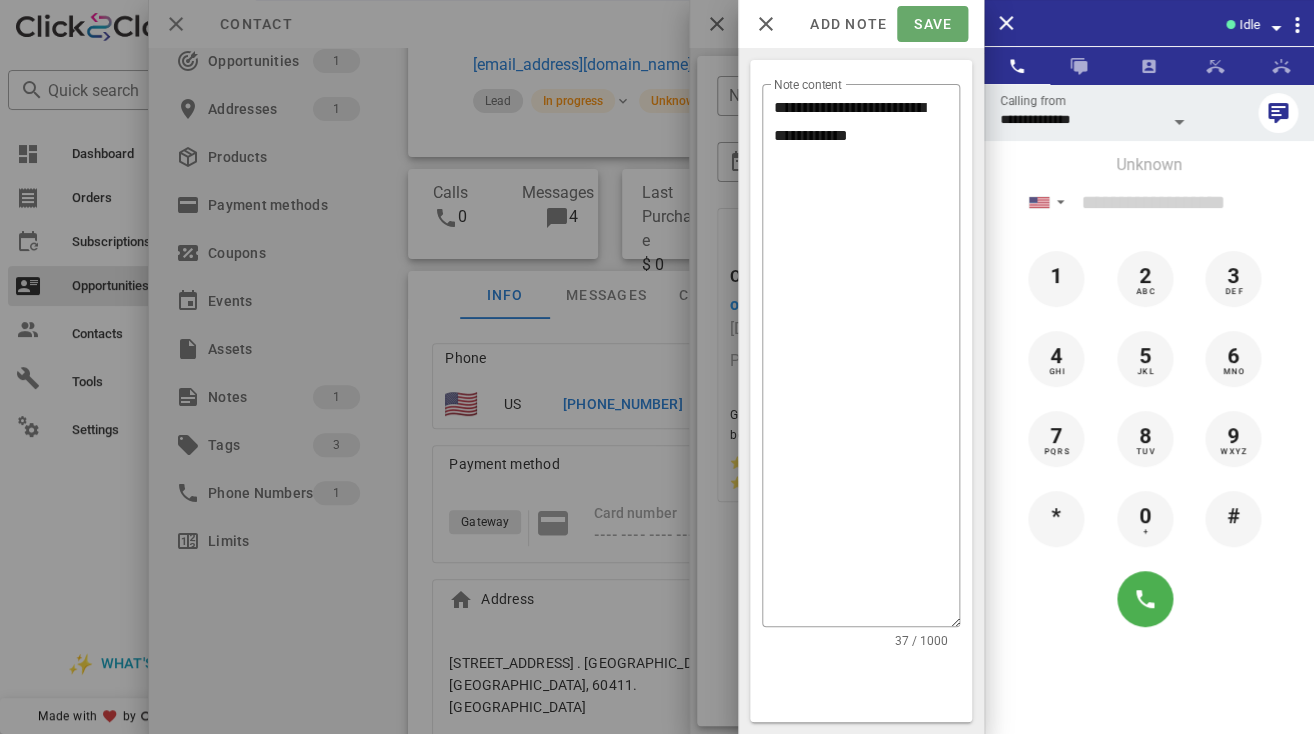 click on "Save" at bounding box center (932, 24) 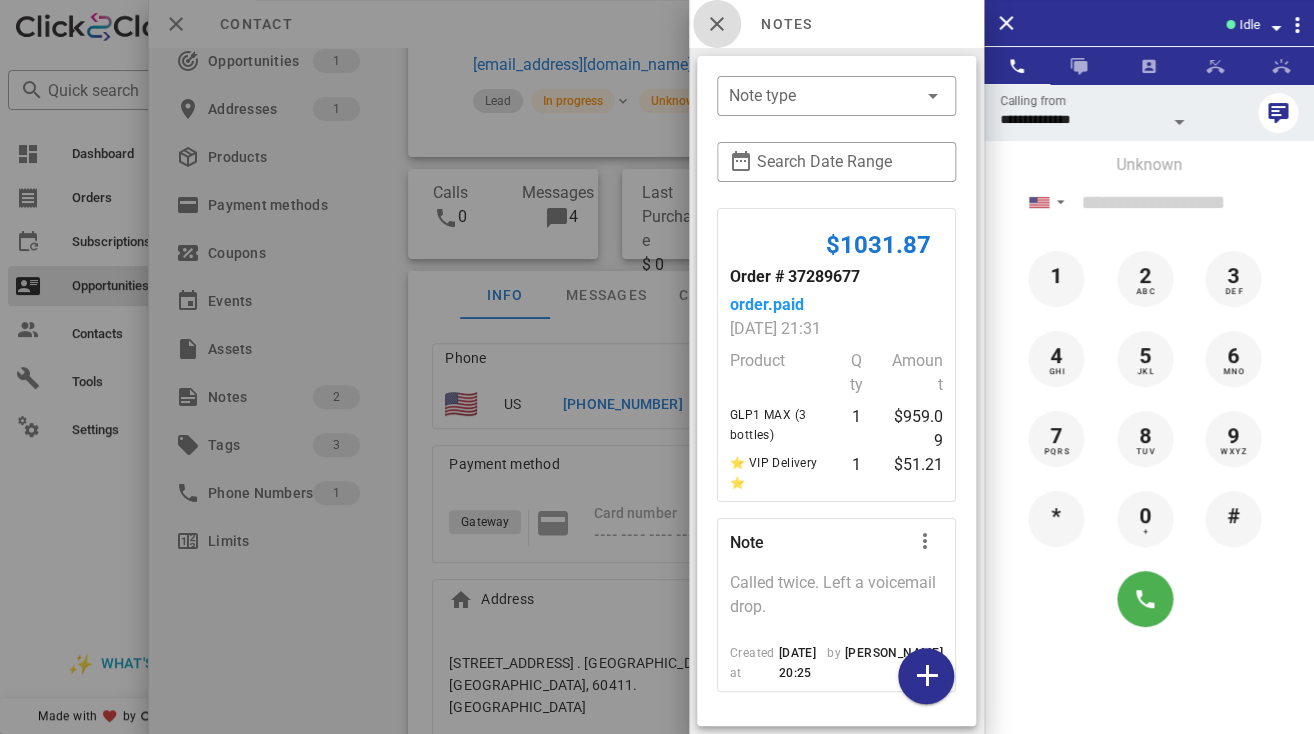 click at bounding box center [717, 24] 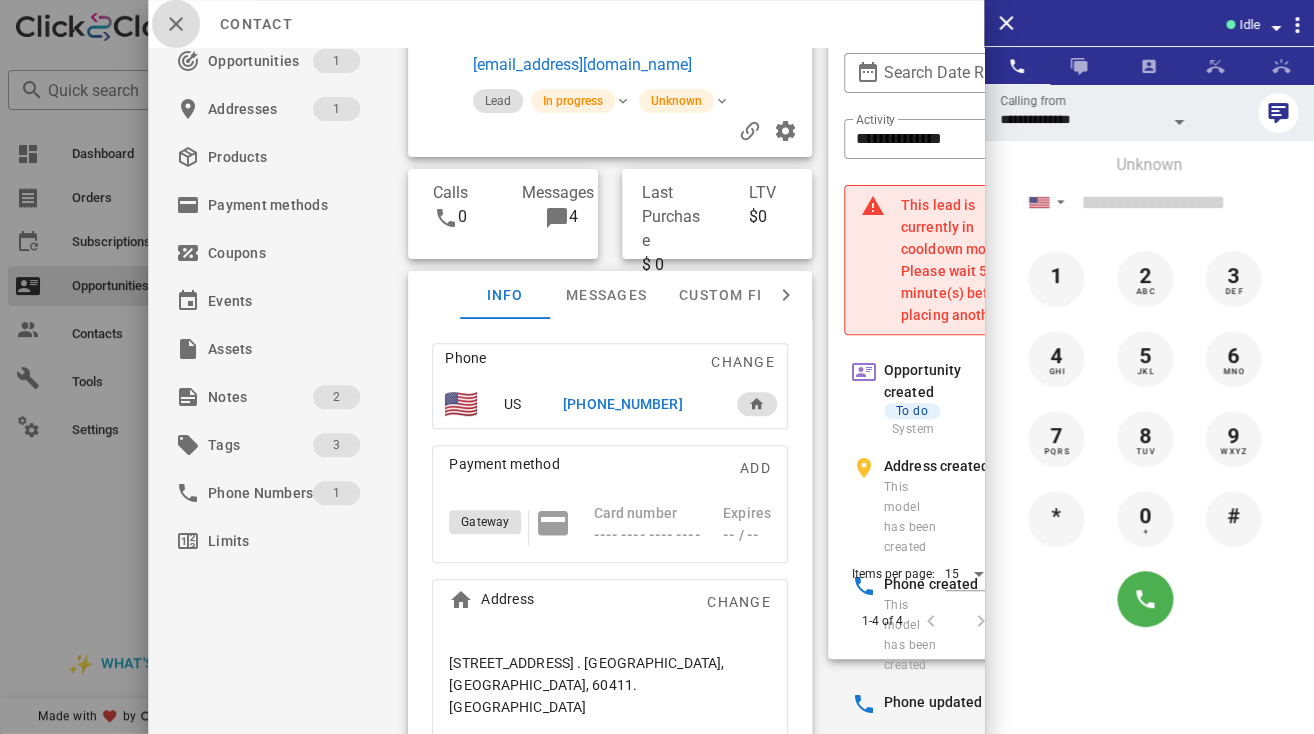 click at bounding box center (176, 24) 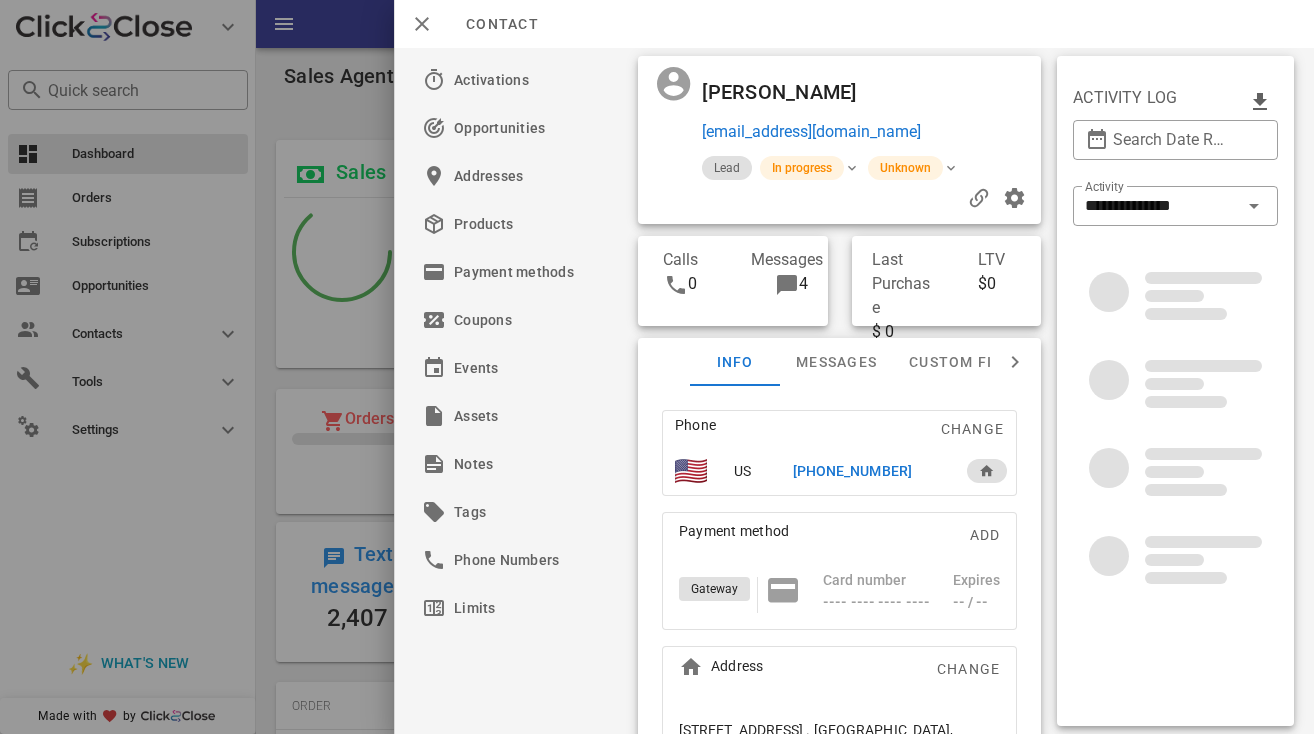 scroll, scrollTop: 0, scrollLeft: 0, axis: both 